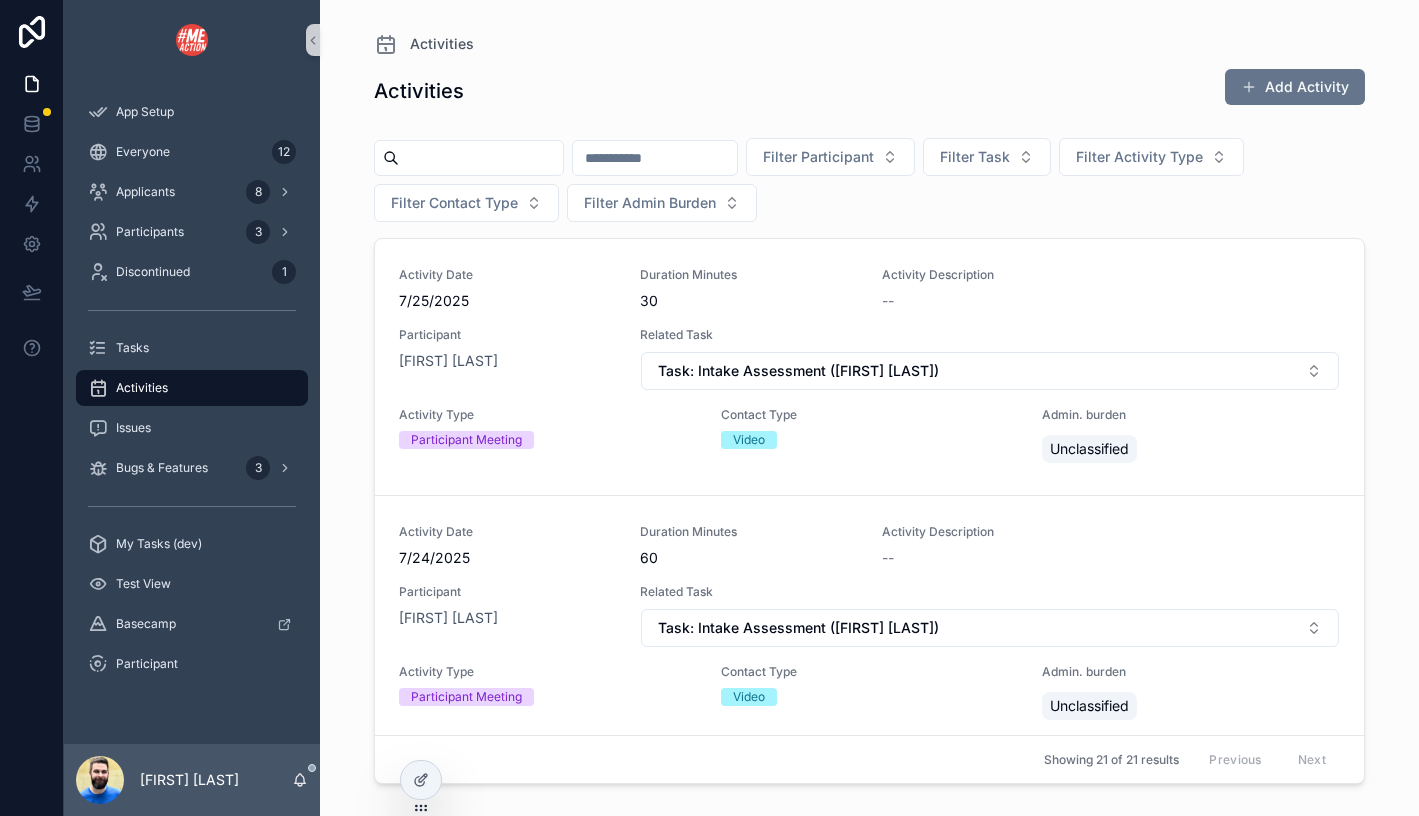 scroll, scrollTop: 0, scrollLeft: 0, axis: both 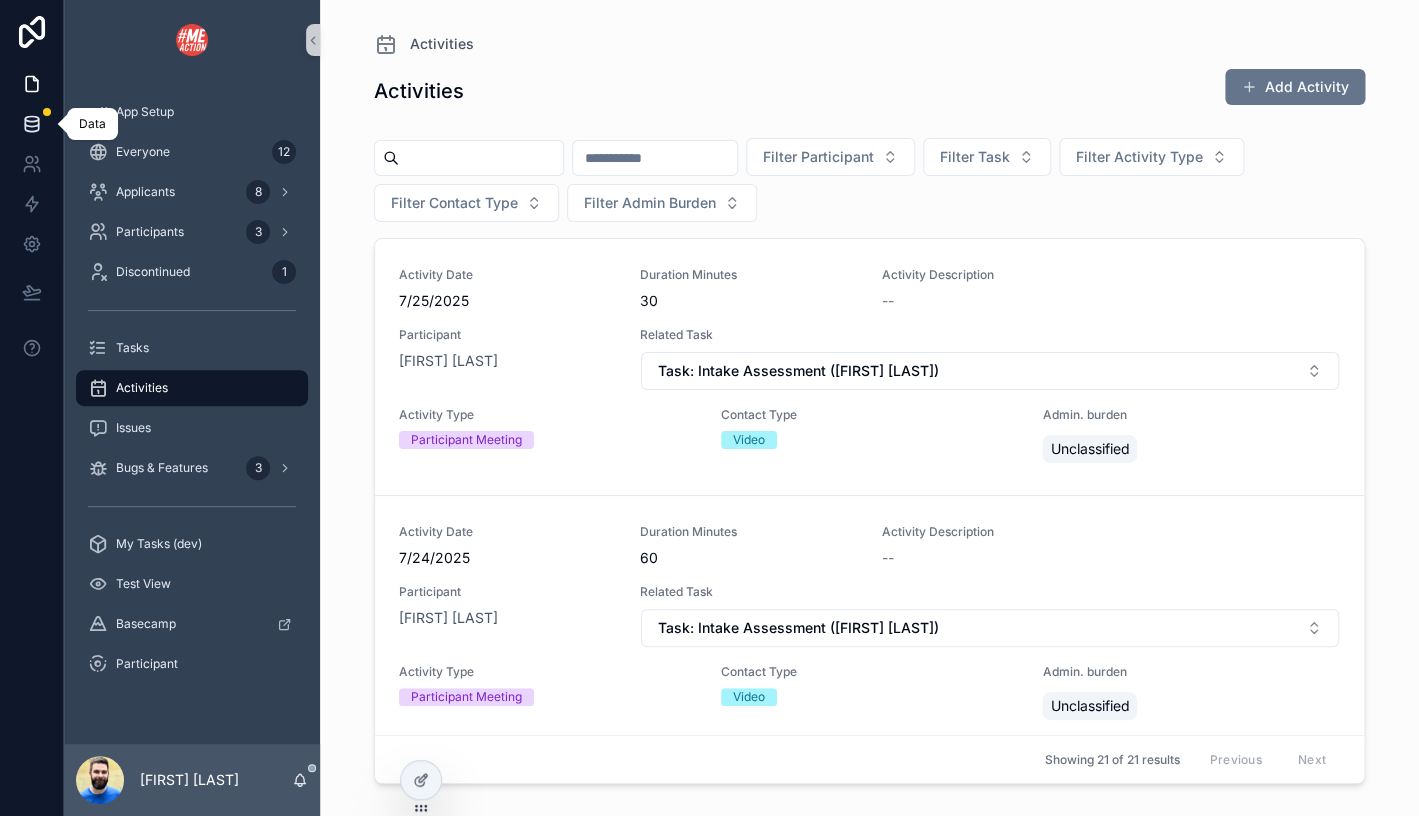 click 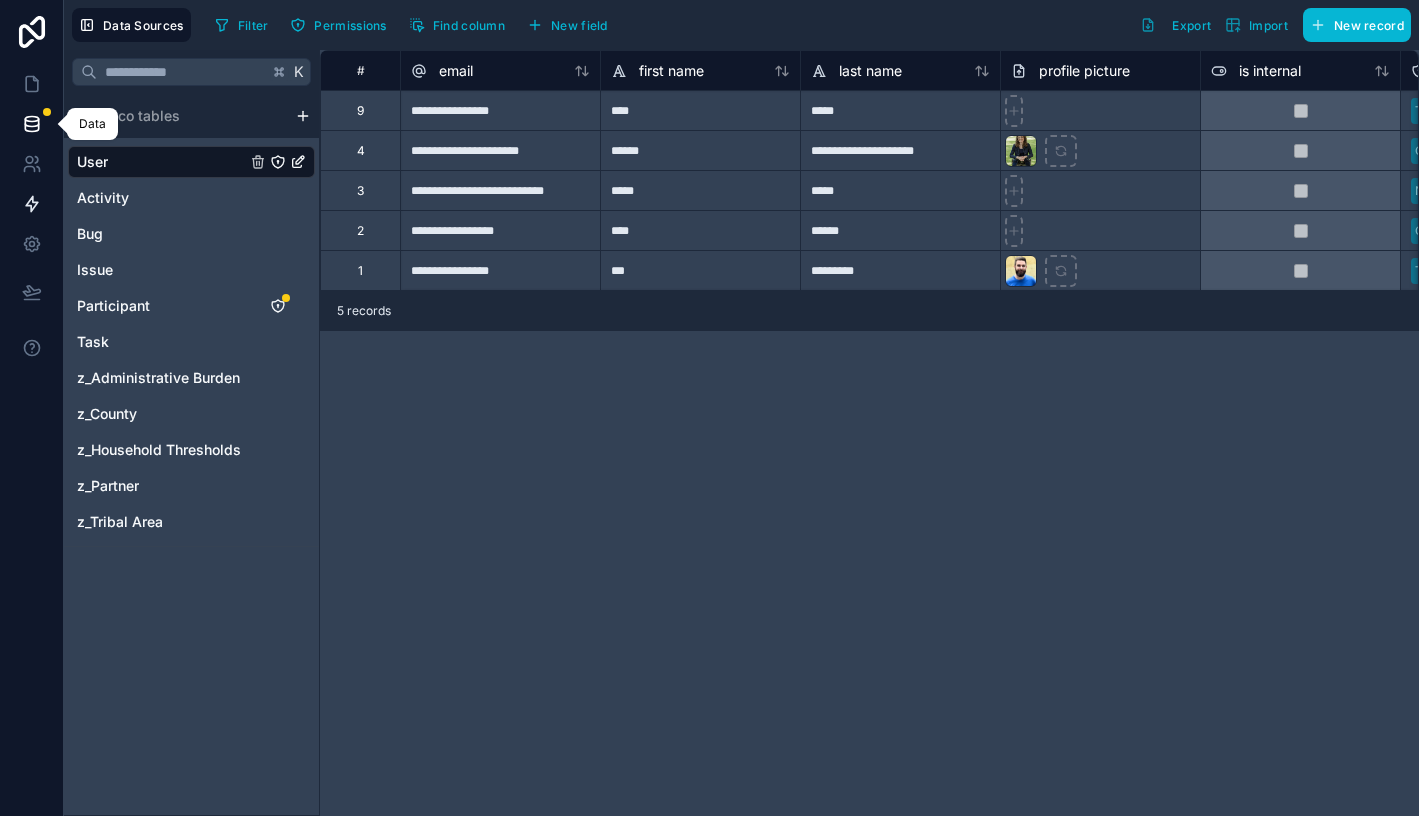 scroll, scrollTop: 0, scrollLeft: 0, axis: both 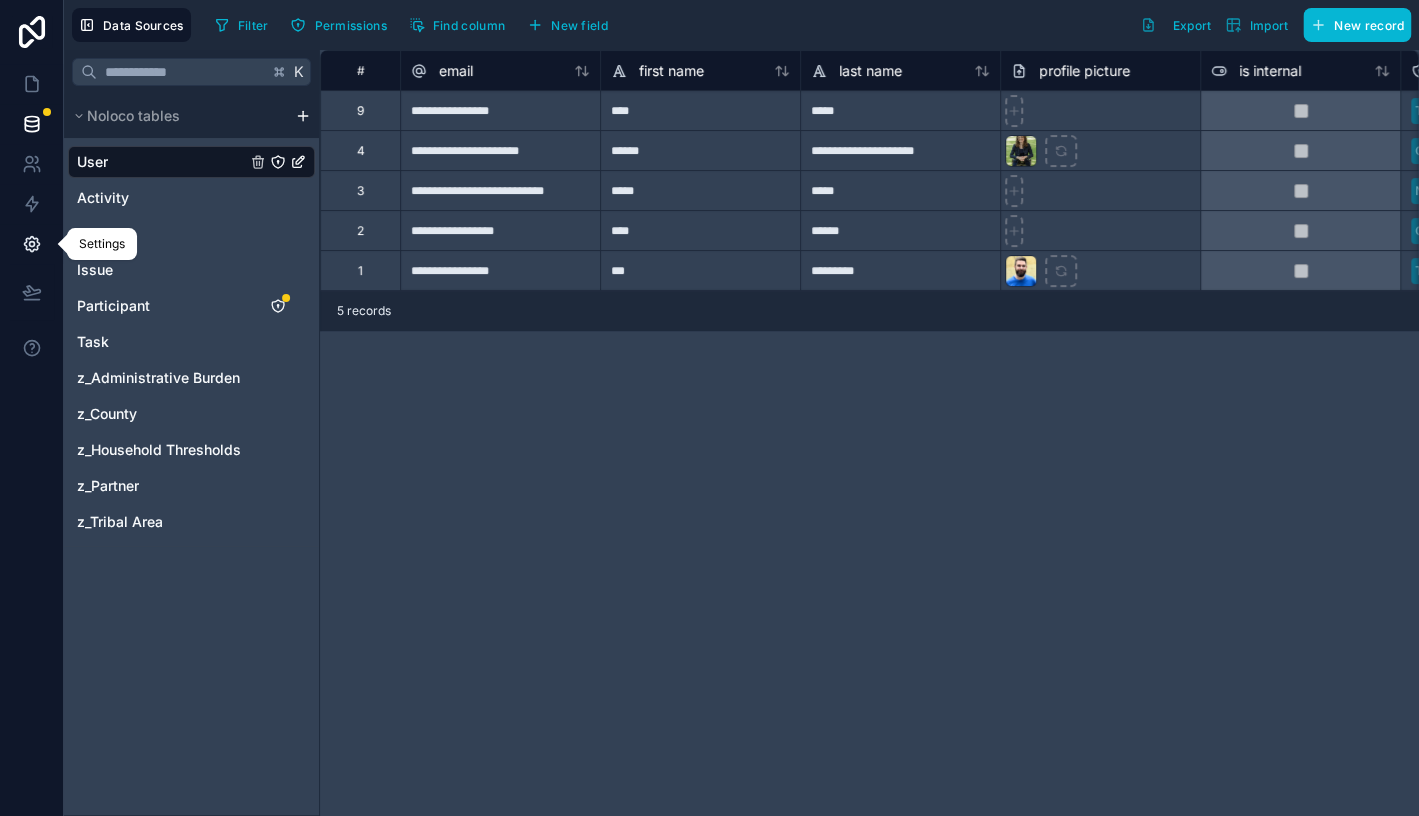 click at bounding box center (31, 244) 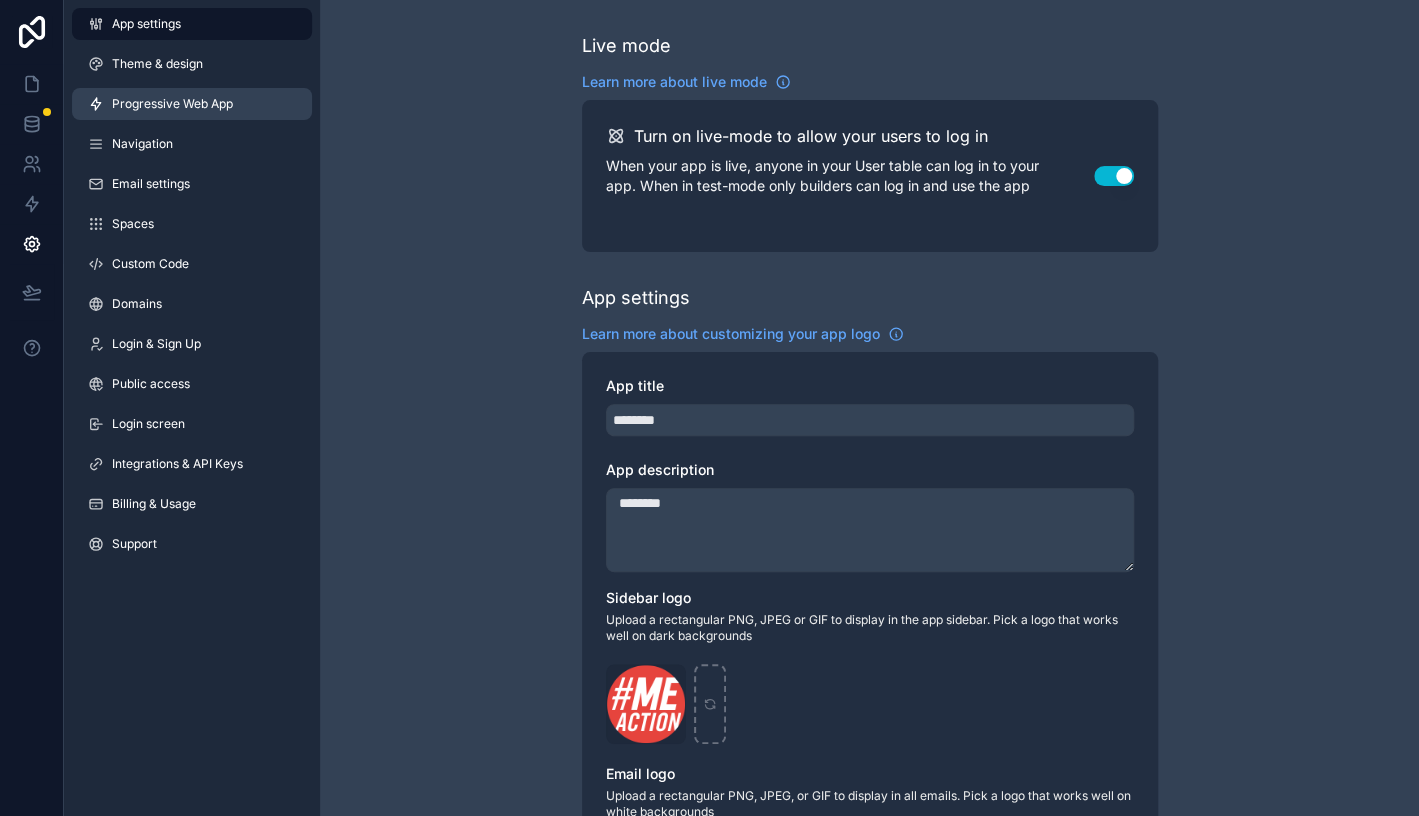 click on "Progressive Web App" at bounding box center [172, 104] 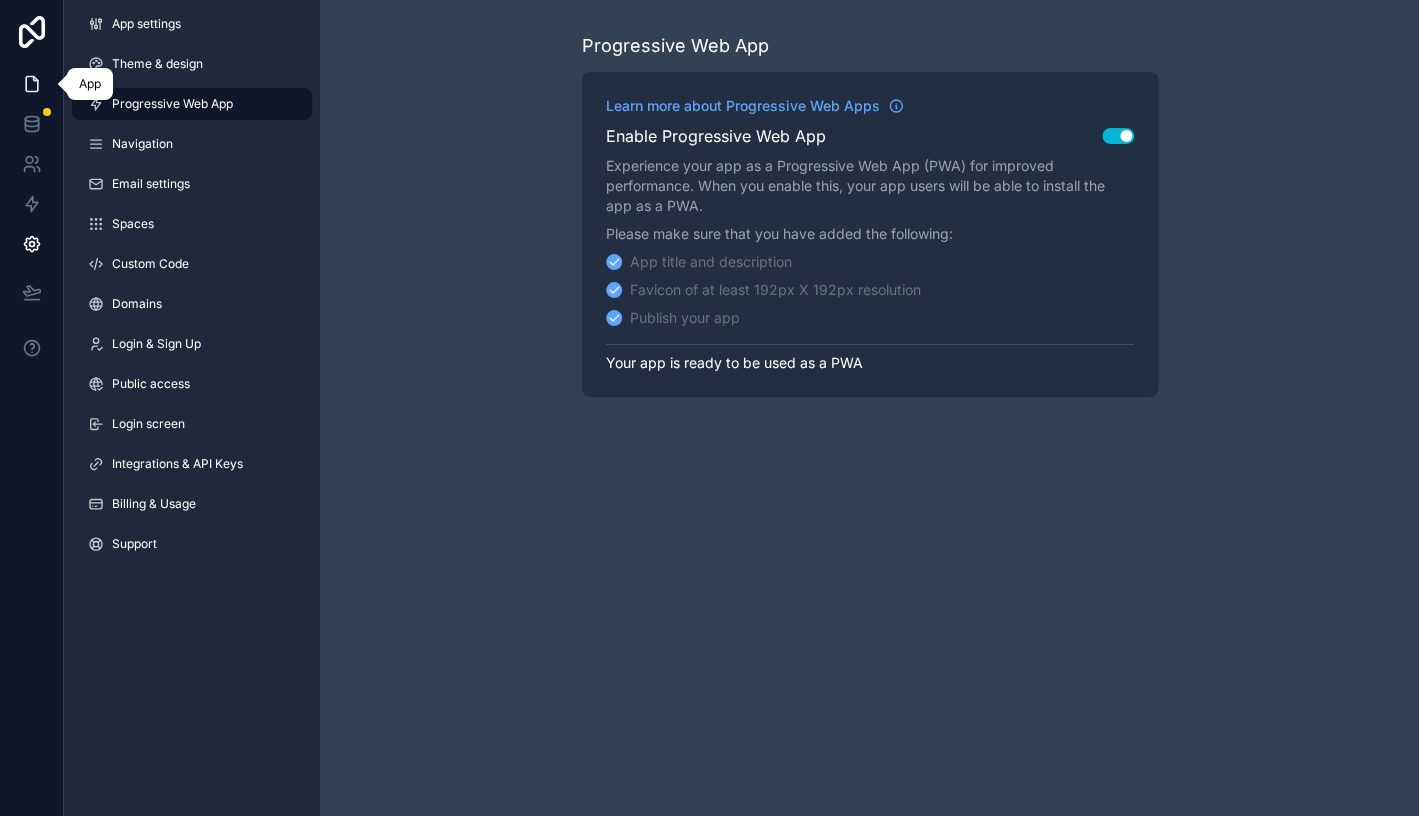 click 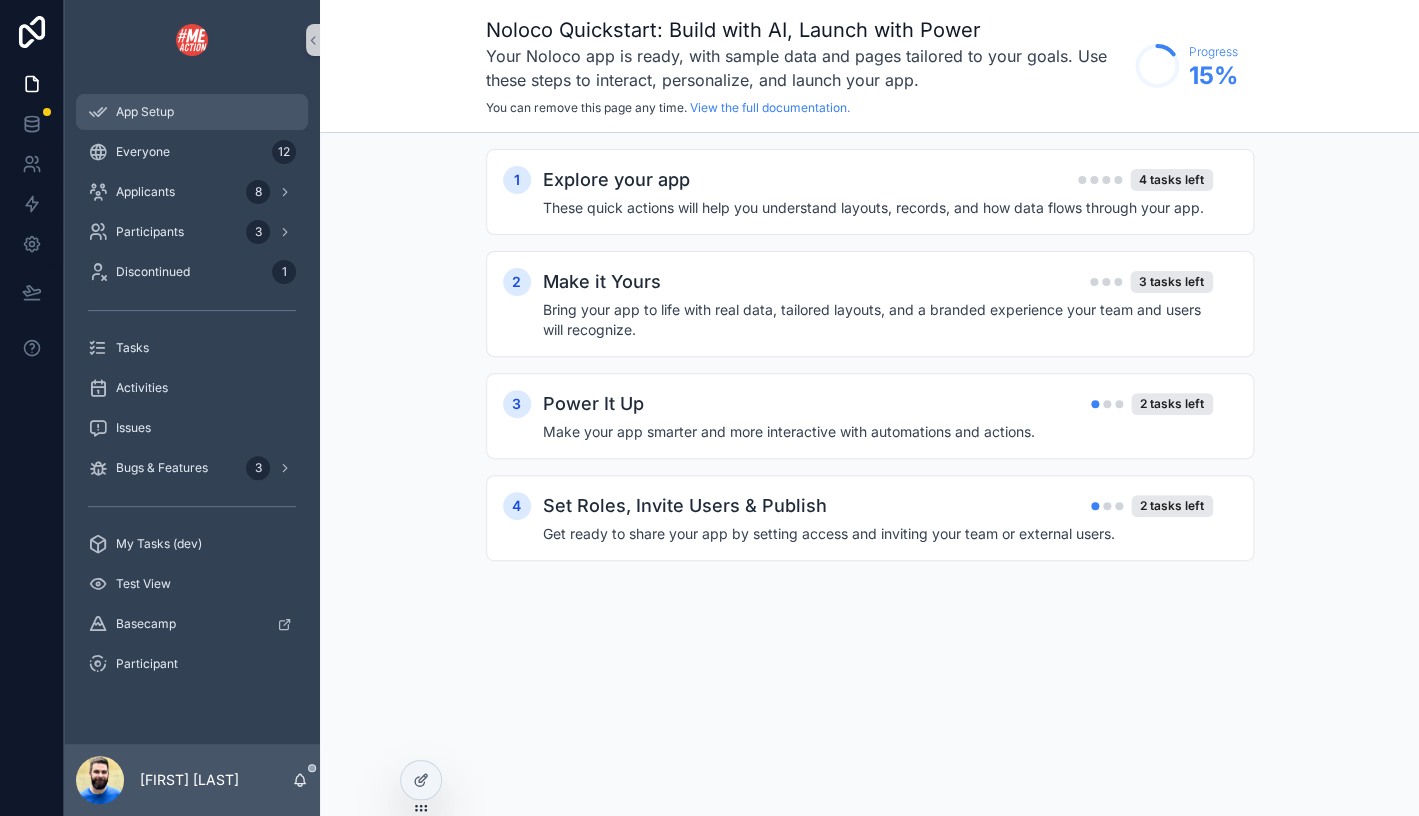 click on "App Setup" at bounding box center [192, 112] 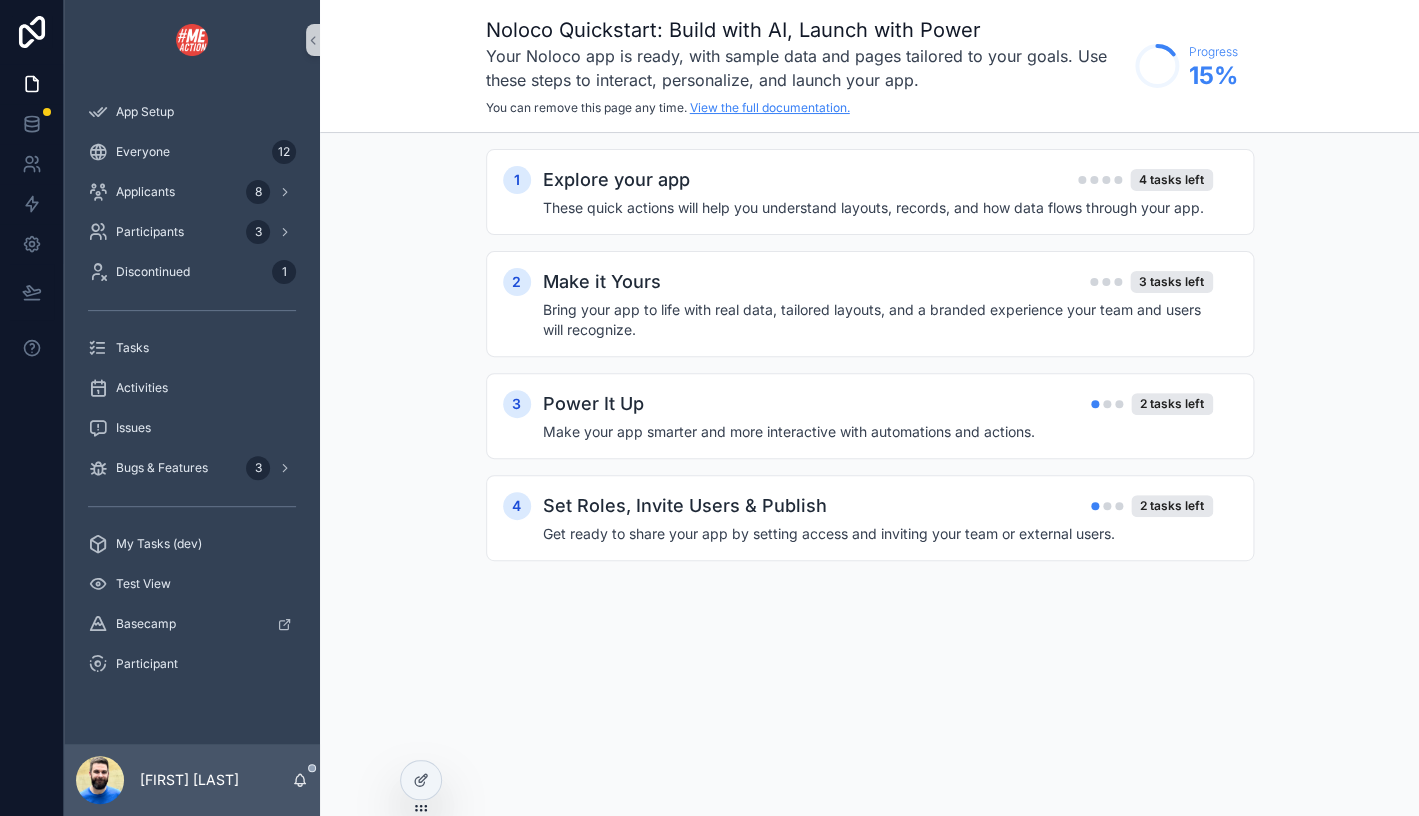click on "View the full documentation." at bounding box center (770, 107) 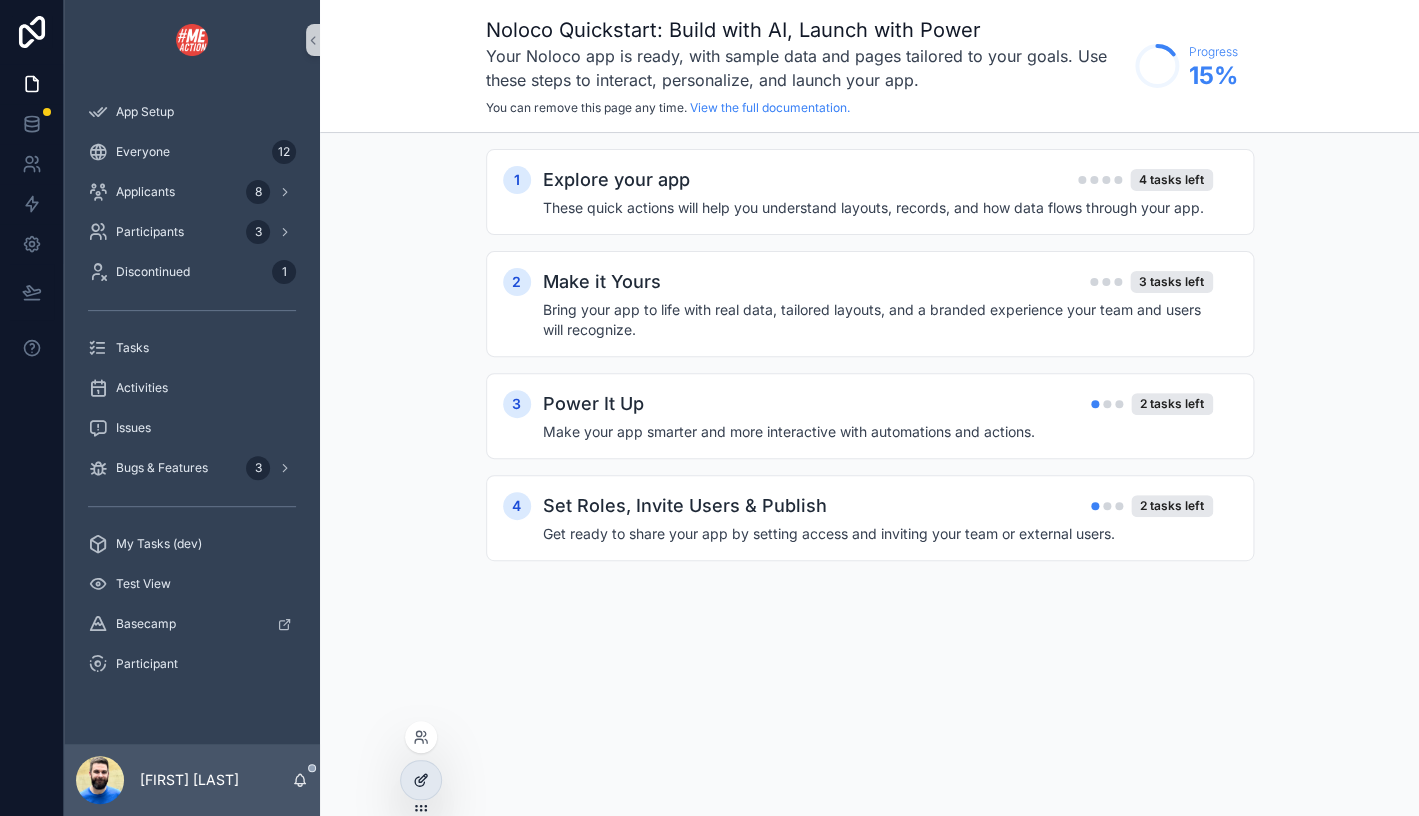 click 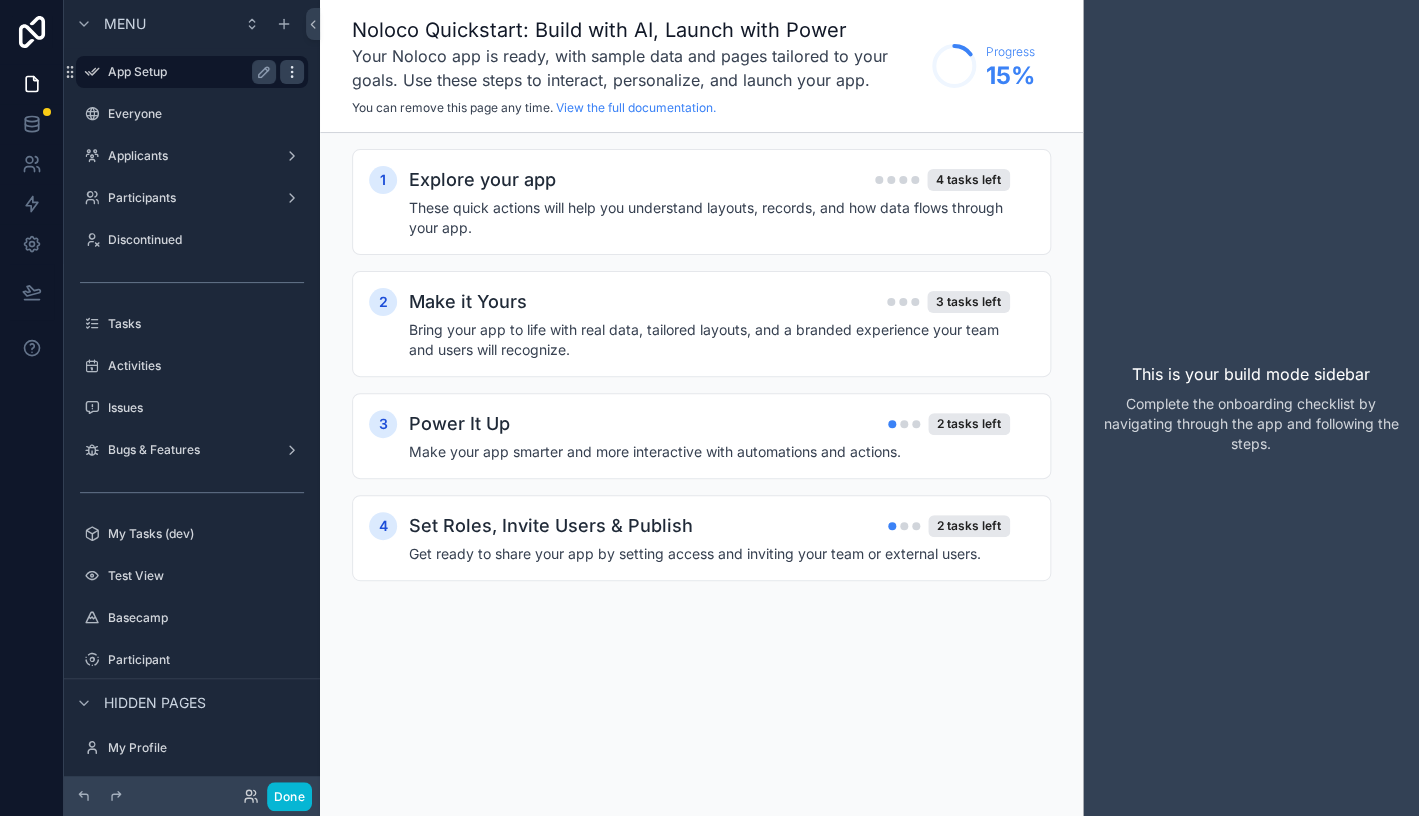 click 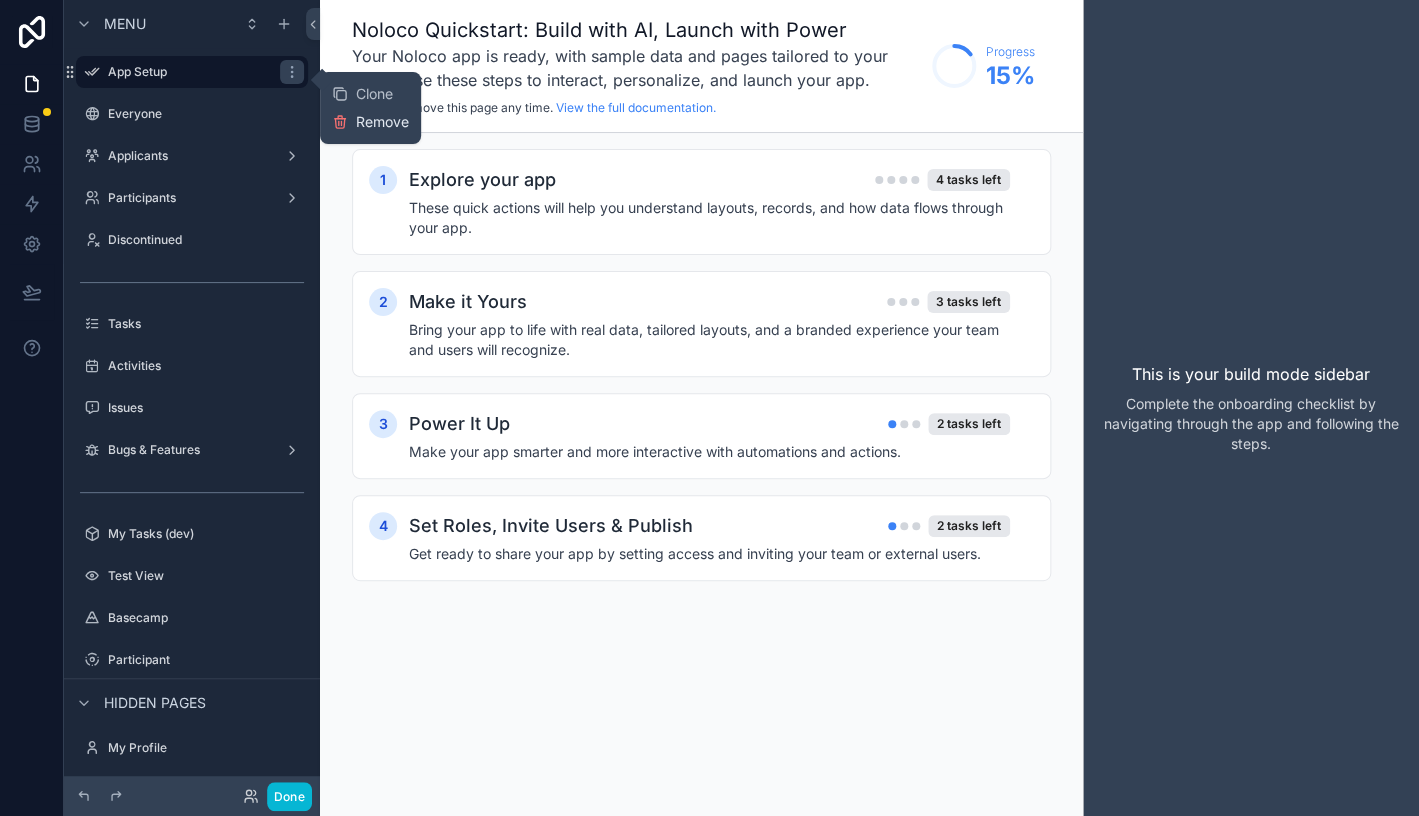 click on "Remove" at bounding box center (370, 122) 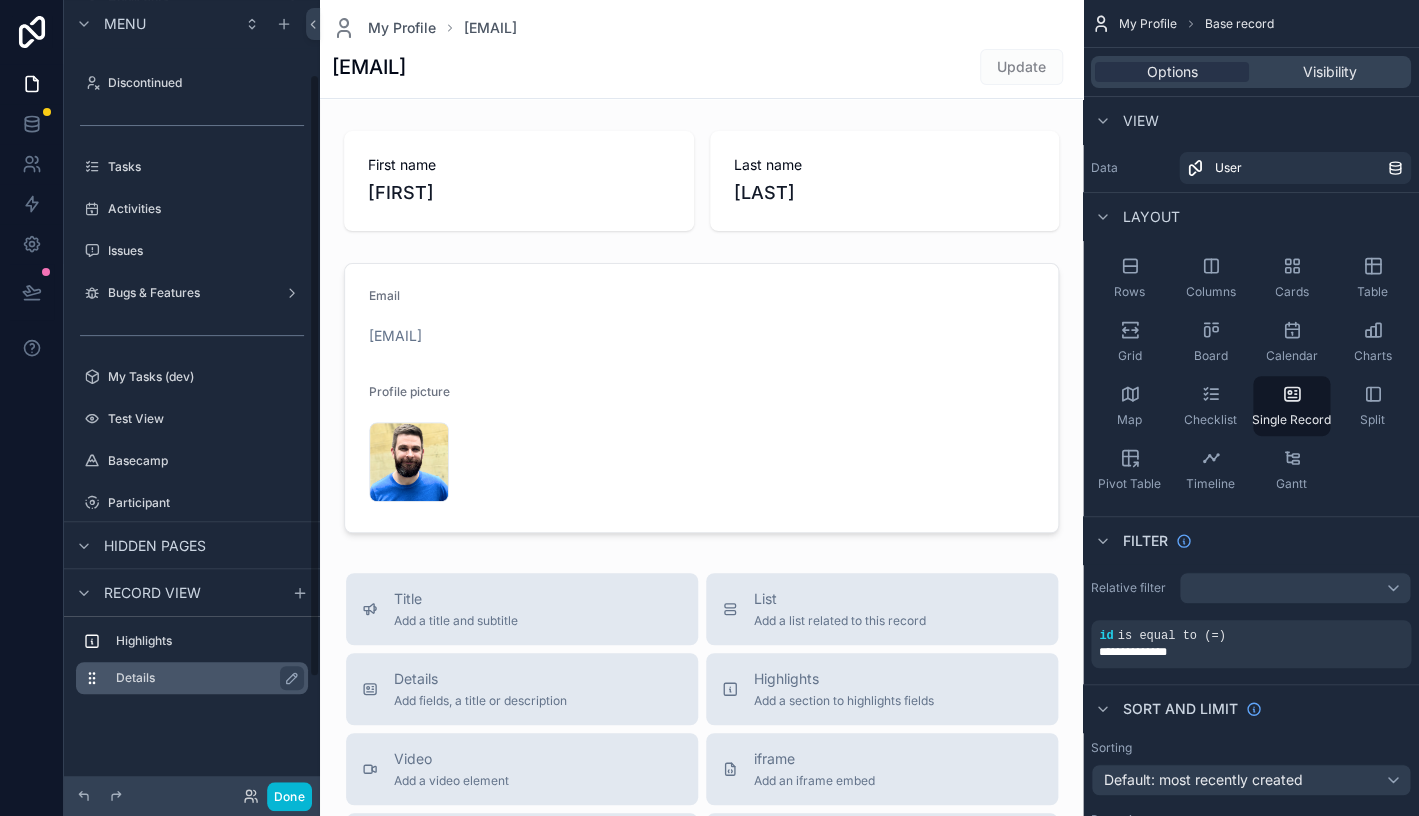 scroll, scrollTop: 97, scrollLeft: 0, axis: vertical 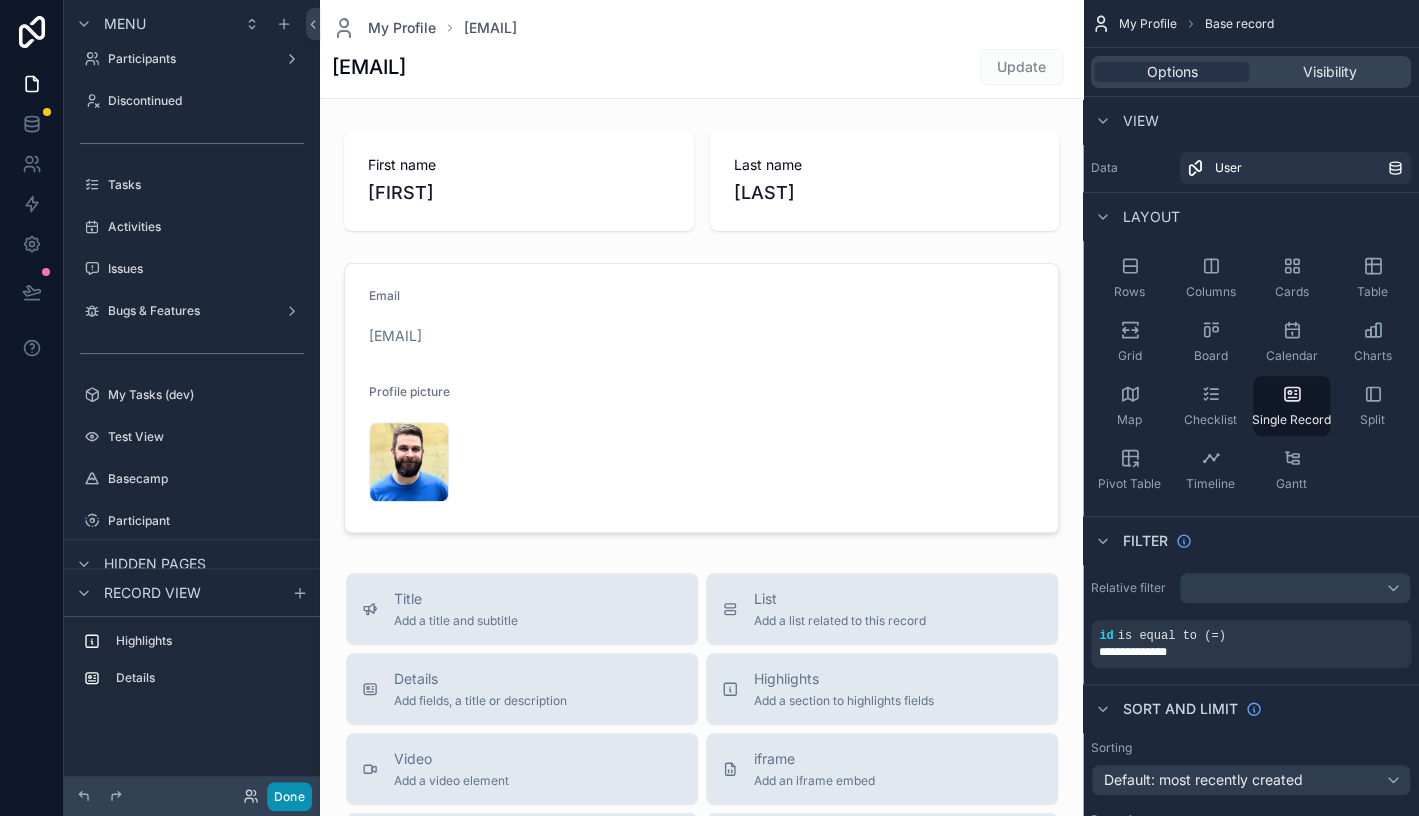 click on "Done" at bounding box center [289, 796] 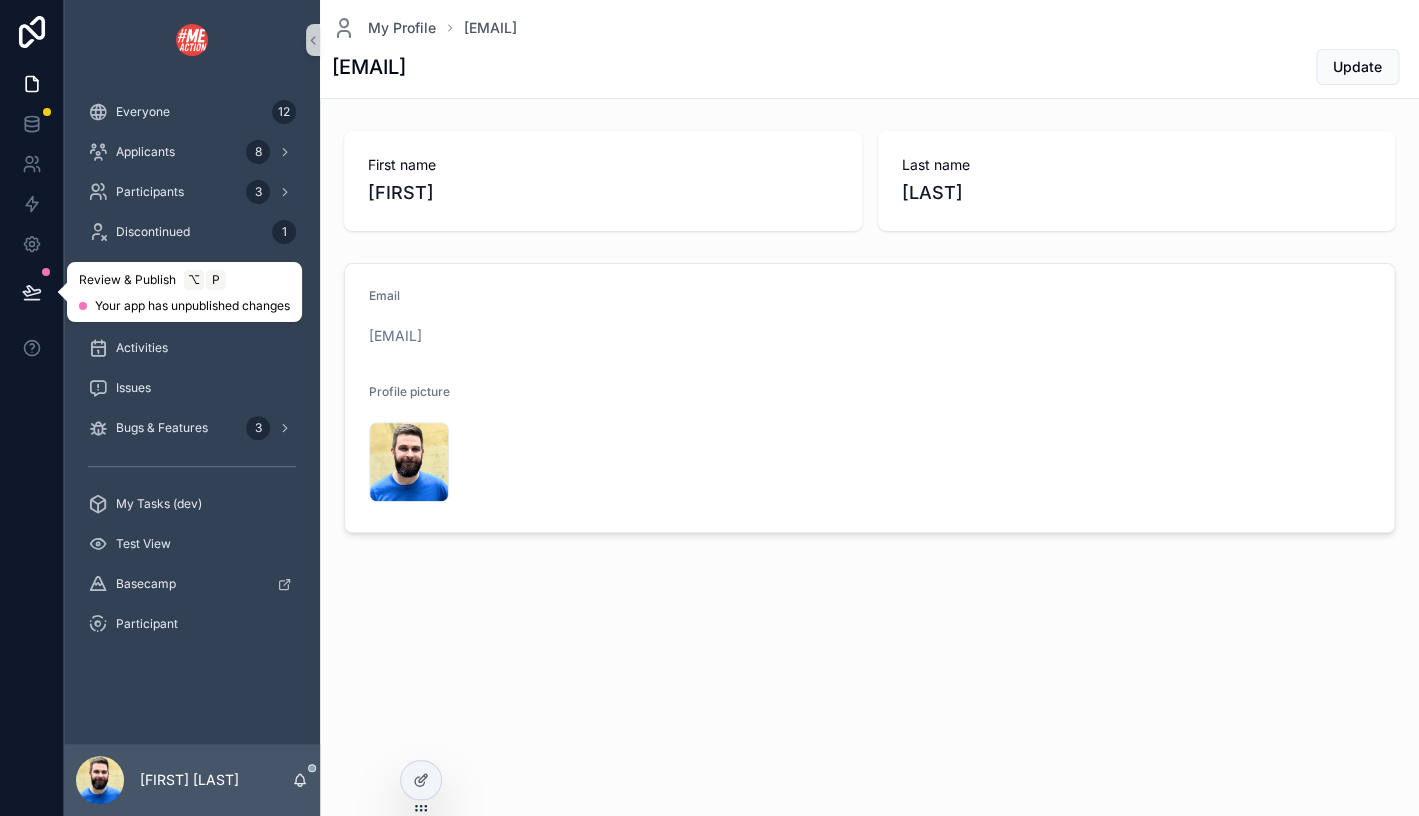 click 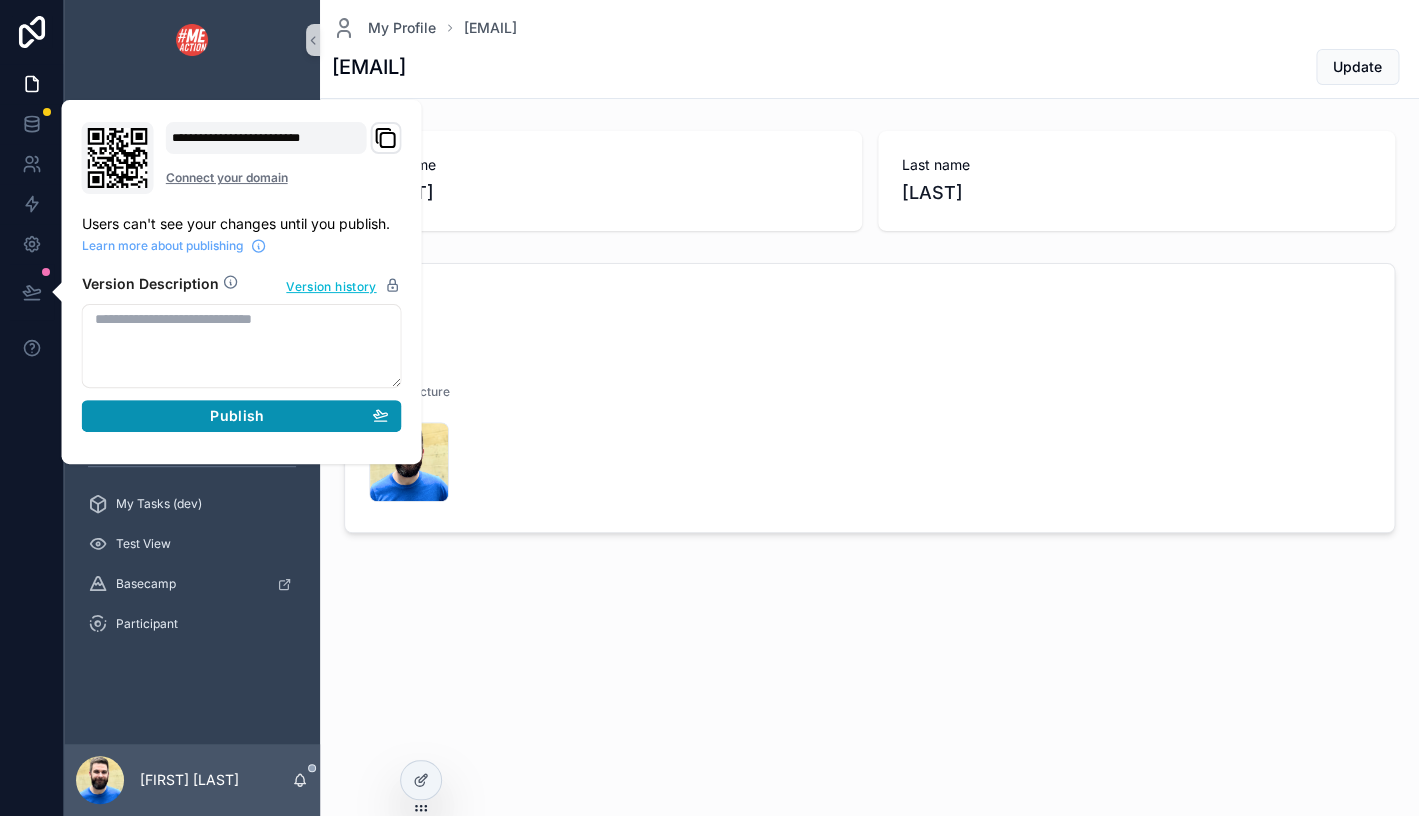 click on "Publish" at bounding box center [242, 416] 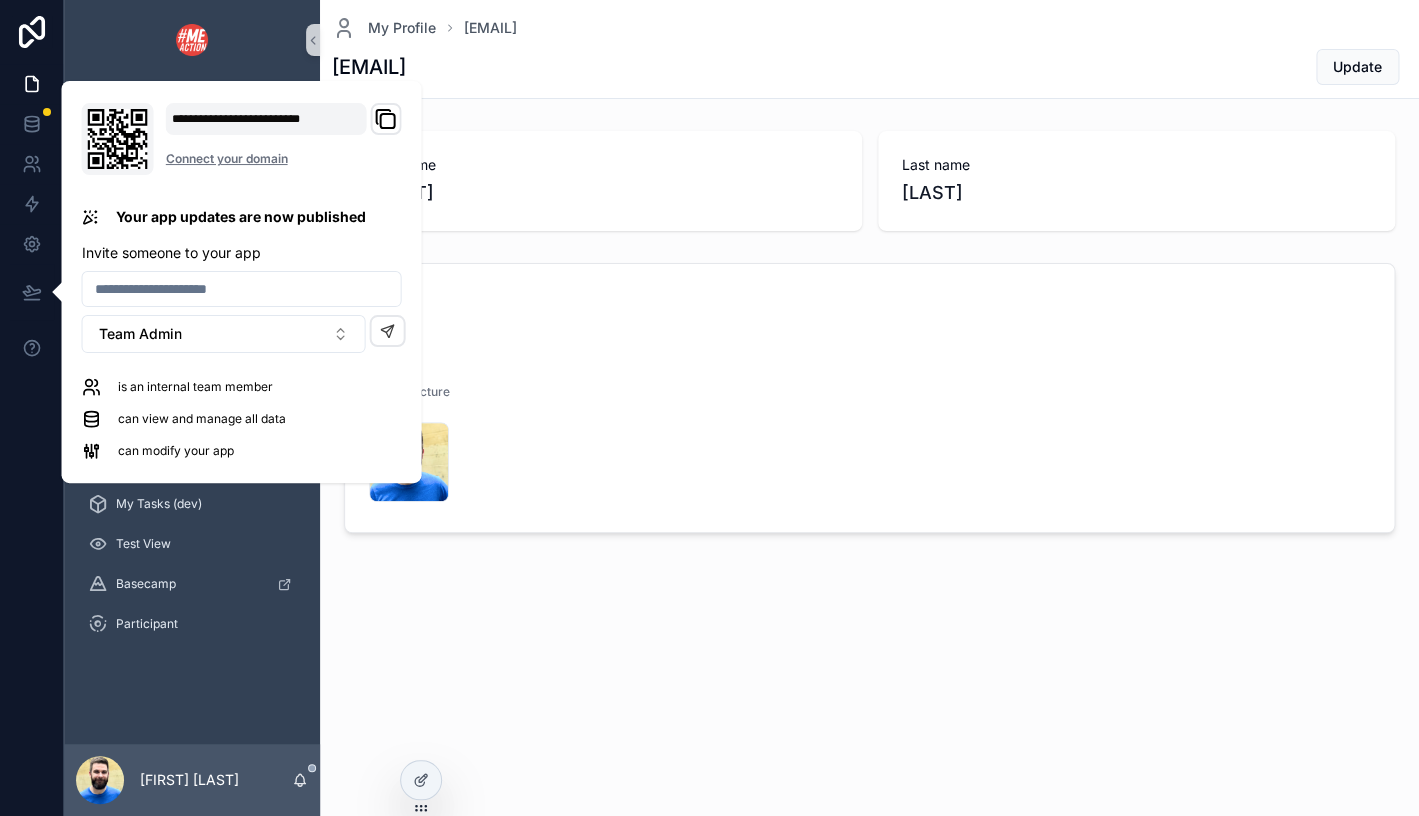 click on "Everyone 12 Applicants 8 Participants 3 Discontinued 1 Tasks Activities Issues Bugs & Features 3 My Tasks (dev) Test View Basecamp Participant" at bounding box center [192, 412] 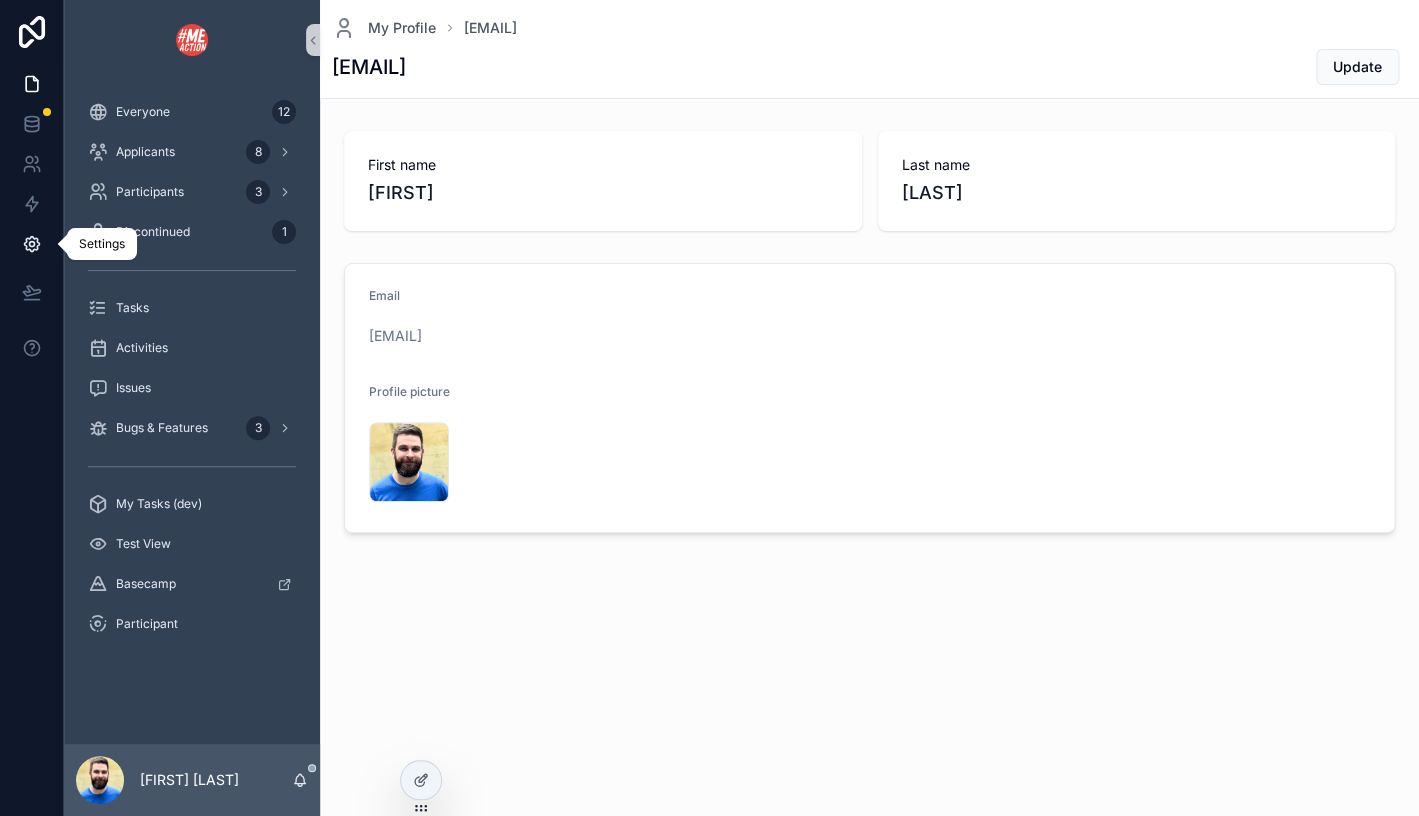 click at bounding box center (31, 244) 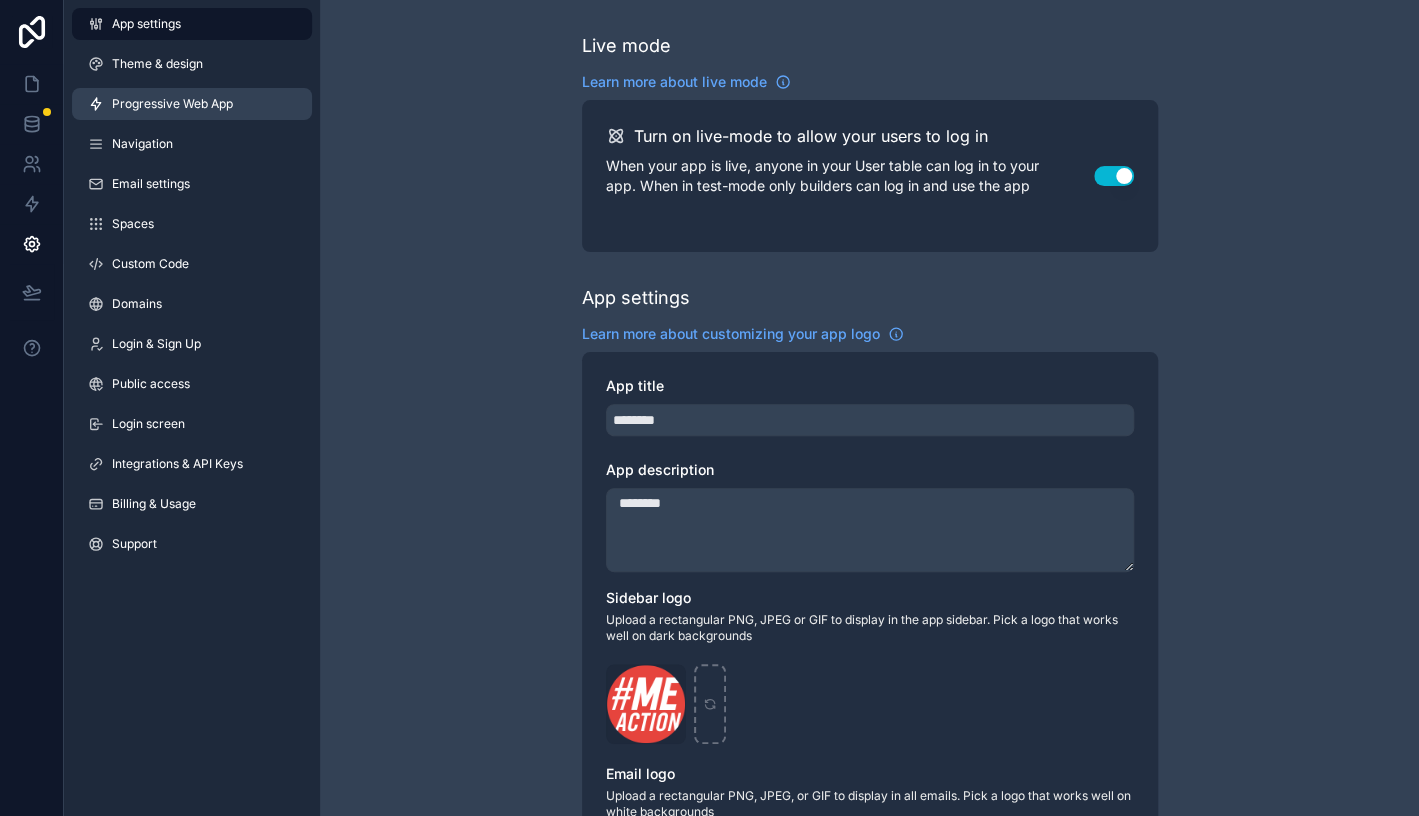 click on "Progressive Web App" at bounding box center [172, 104] 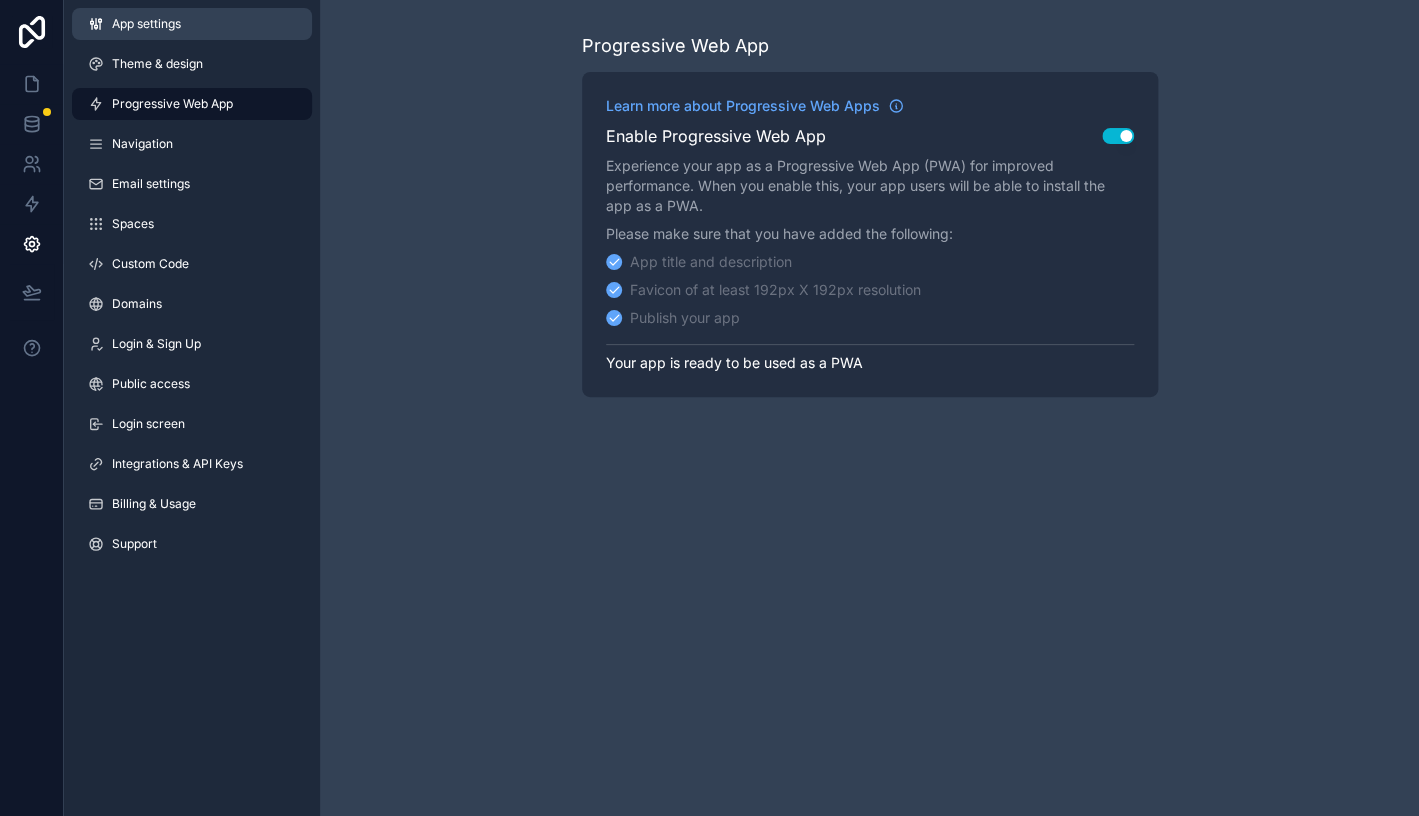 click on "App settings" at bounding box center (146, 24) 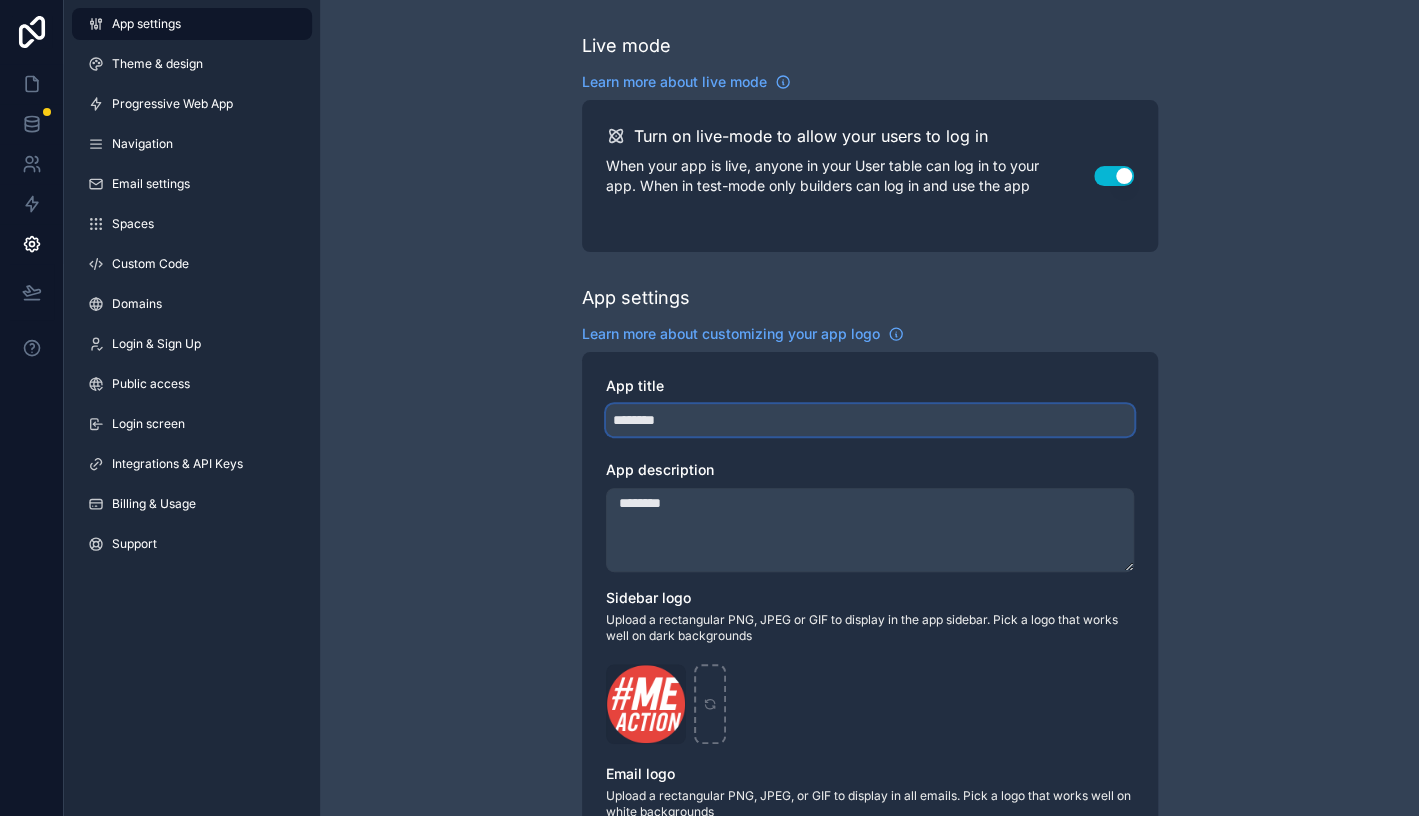 click on "********" at bounding box center (870, 420) 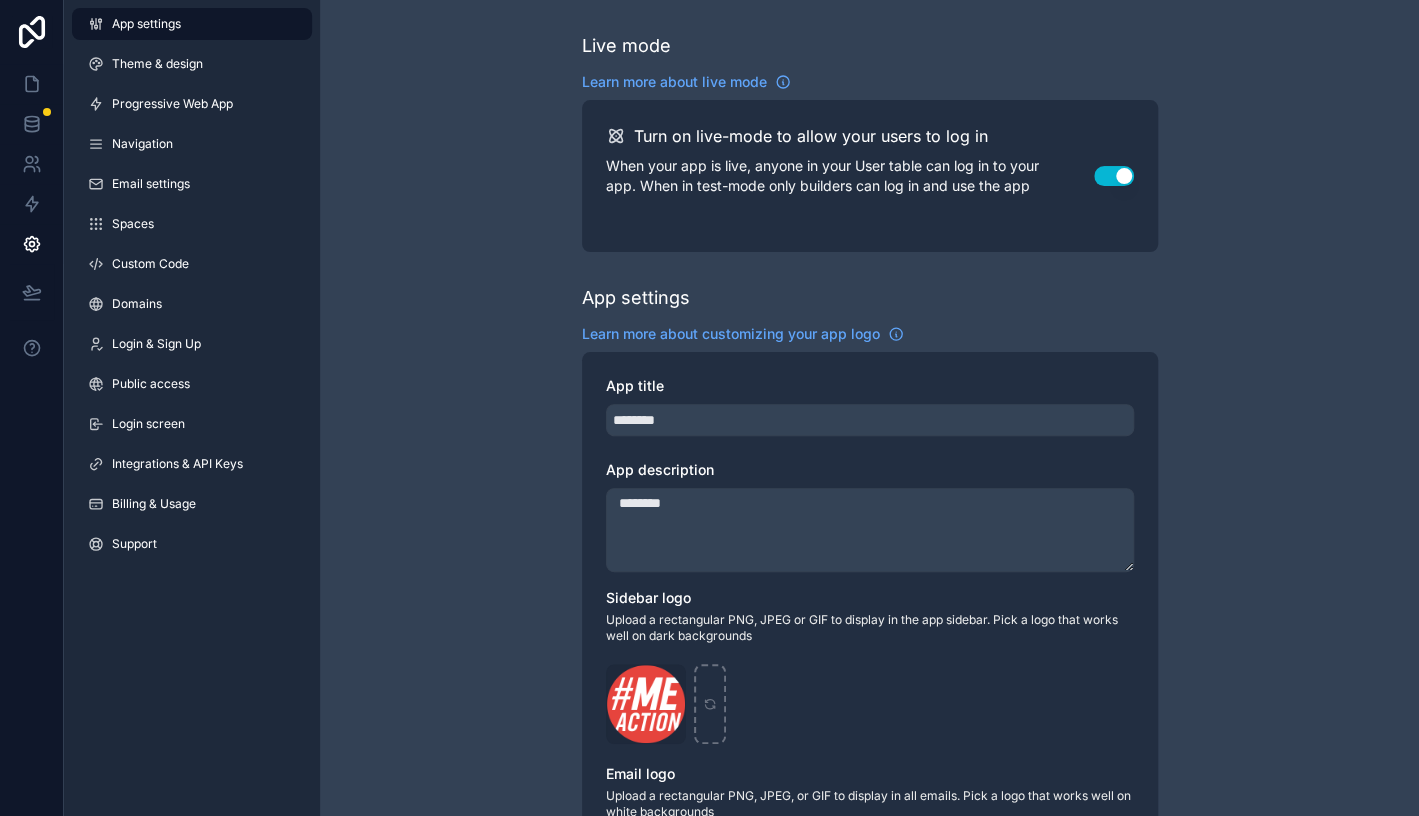 click on "Live mode Learn more about live mode Turn on live-mode to allow your users to log in When your app is live, anyone in your User table can log in to your app. When in test-mode only builders can log in and use the app Use setting App settings Learn more about customizing your app logo App title ******** App description ******** Sidebar logo Upload a rectangular PNG, JPEG or GIF to display in the app sidebar. Pick a logo that works well on dark backgrounds MEAction_WebLogo-50_ .png Email logo Upload a rectangular PNG, JPEG, or GIF to display in all emails. Pick a logo that works well on white backgrounds MEAction_WebLogo-50_ .png Favicon Upload a small, square ICO, PNG, JPEG or GIF to display in the browser tab MEAction-Favicon .png Social settings Social media description Social media banner Upload a banner (recommended 1200px x 630px) ICO, PNG, JPEG or GIF to display when your app is shared on social media" at bounding box center (869, 774) 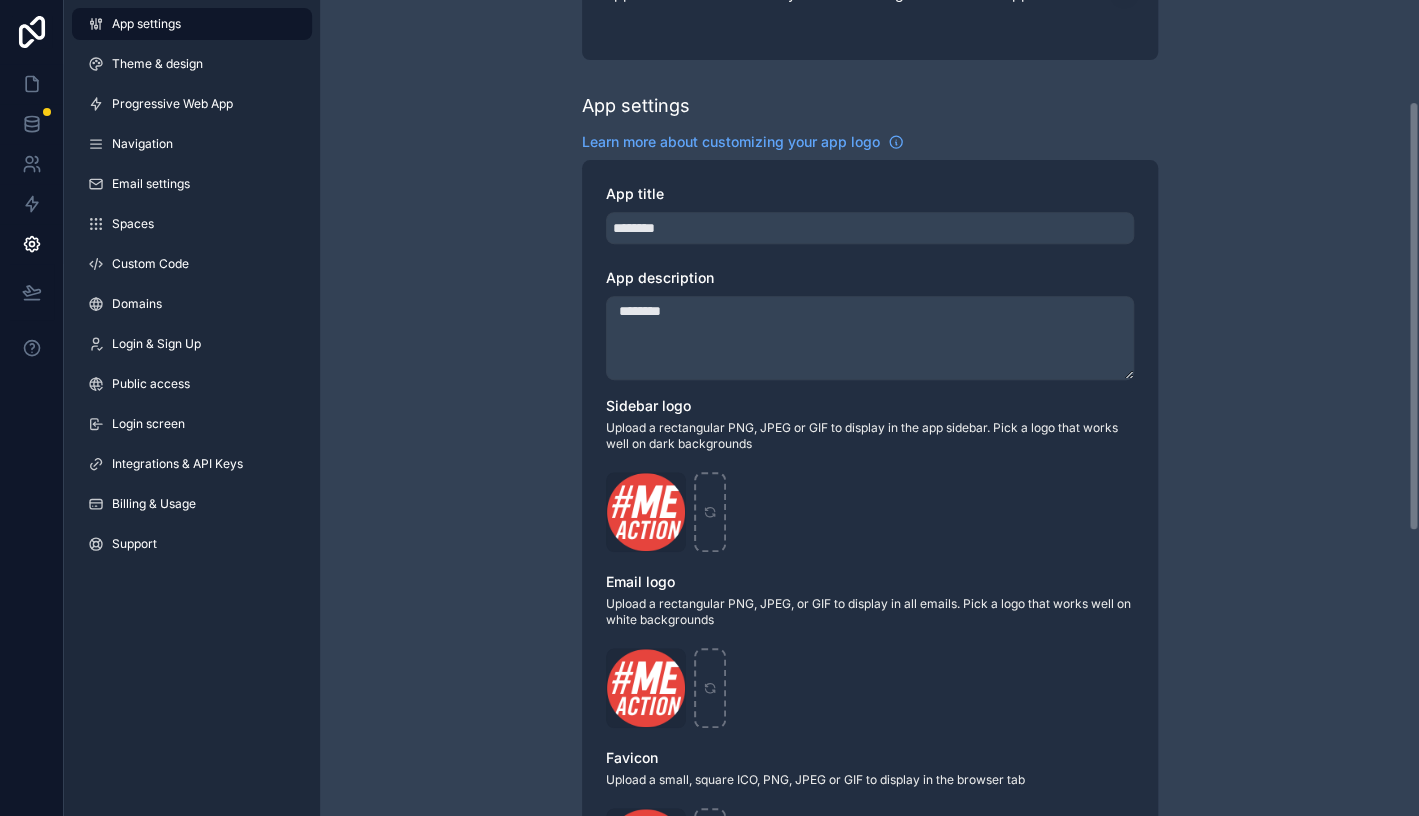 scroll, scrollTop: 199, scrollLeft: 0, axis: vertical 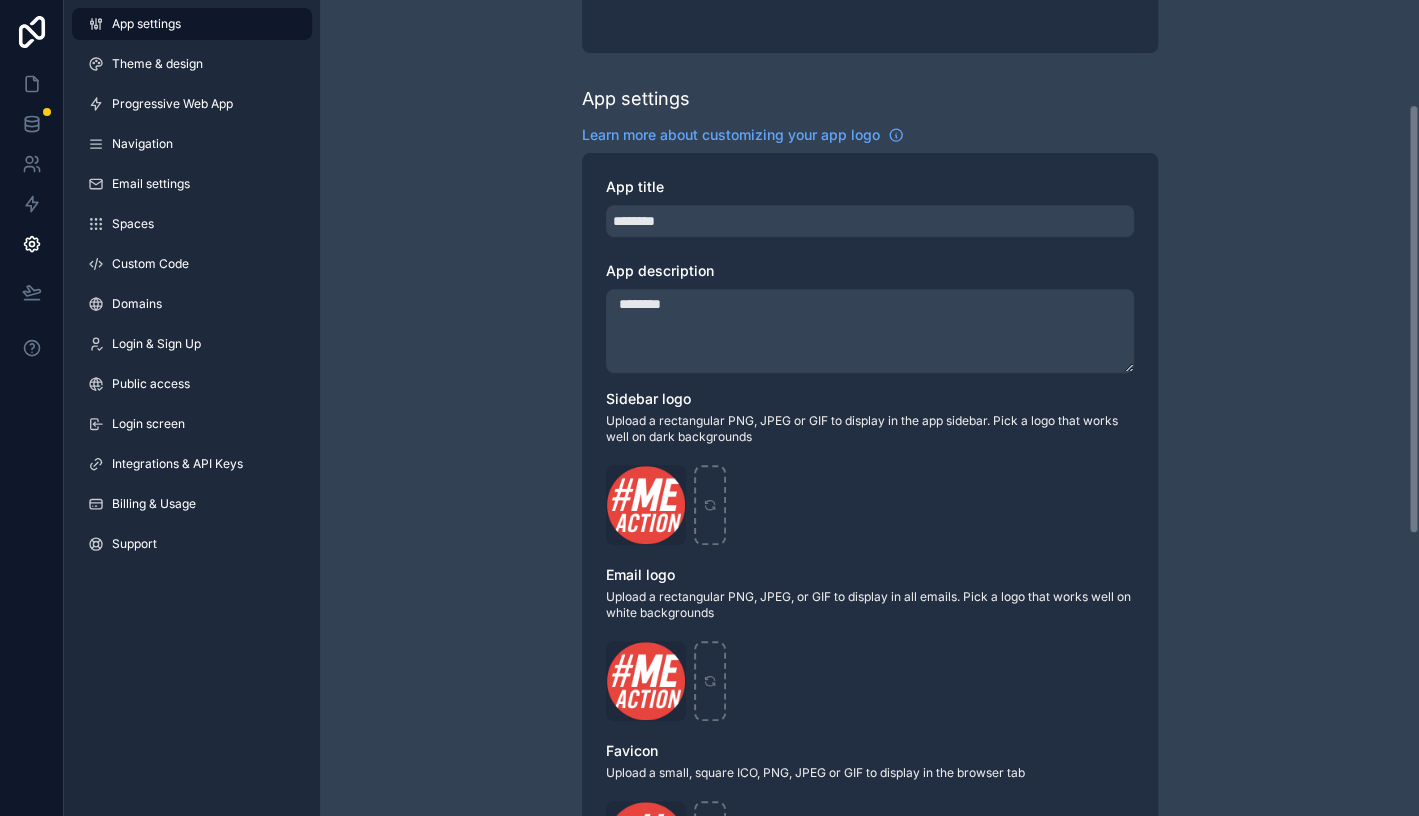 click on "********" at bounding box center (870, 331) 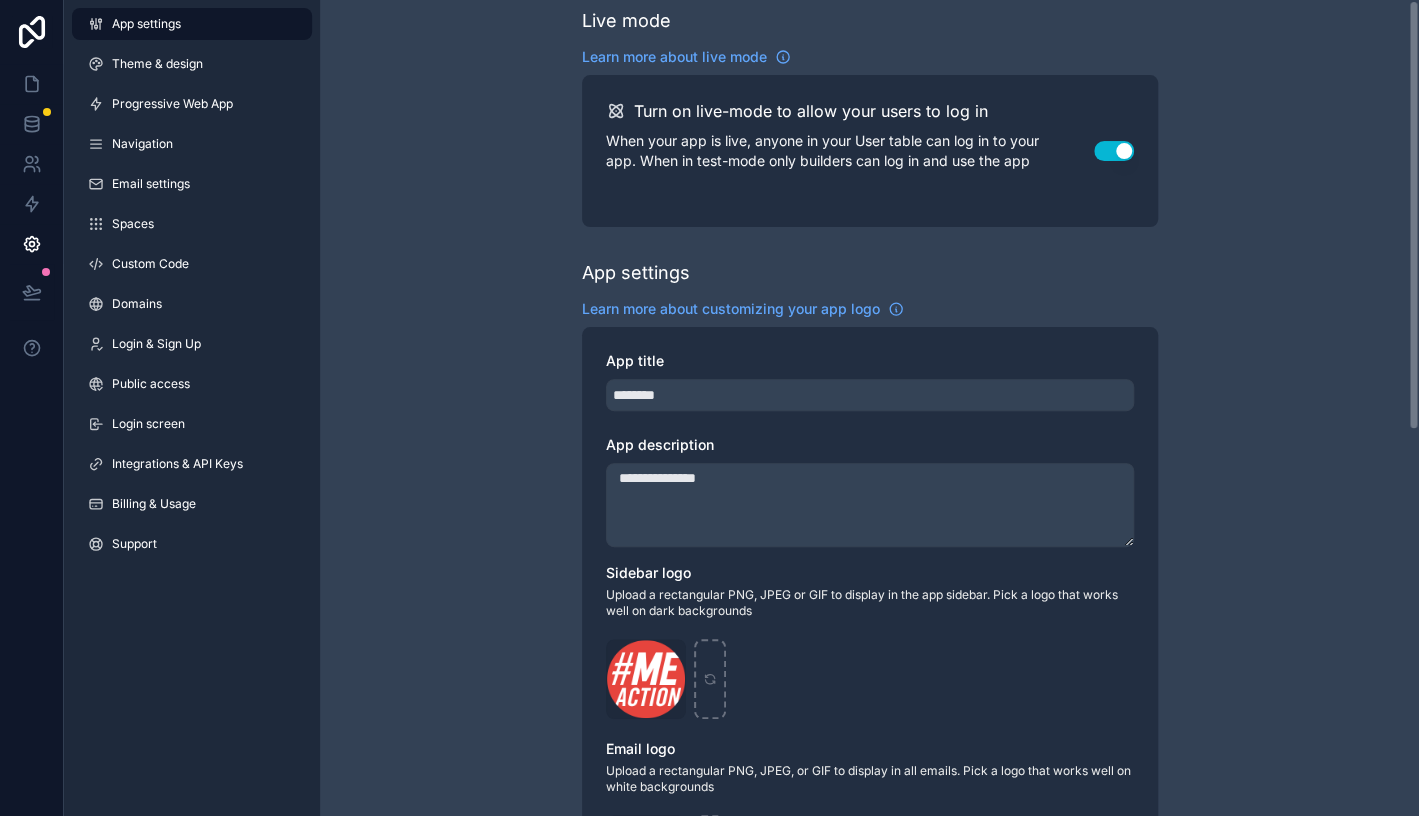 scroll, scrollTop: 0, scrollLeft: 0, axis: both 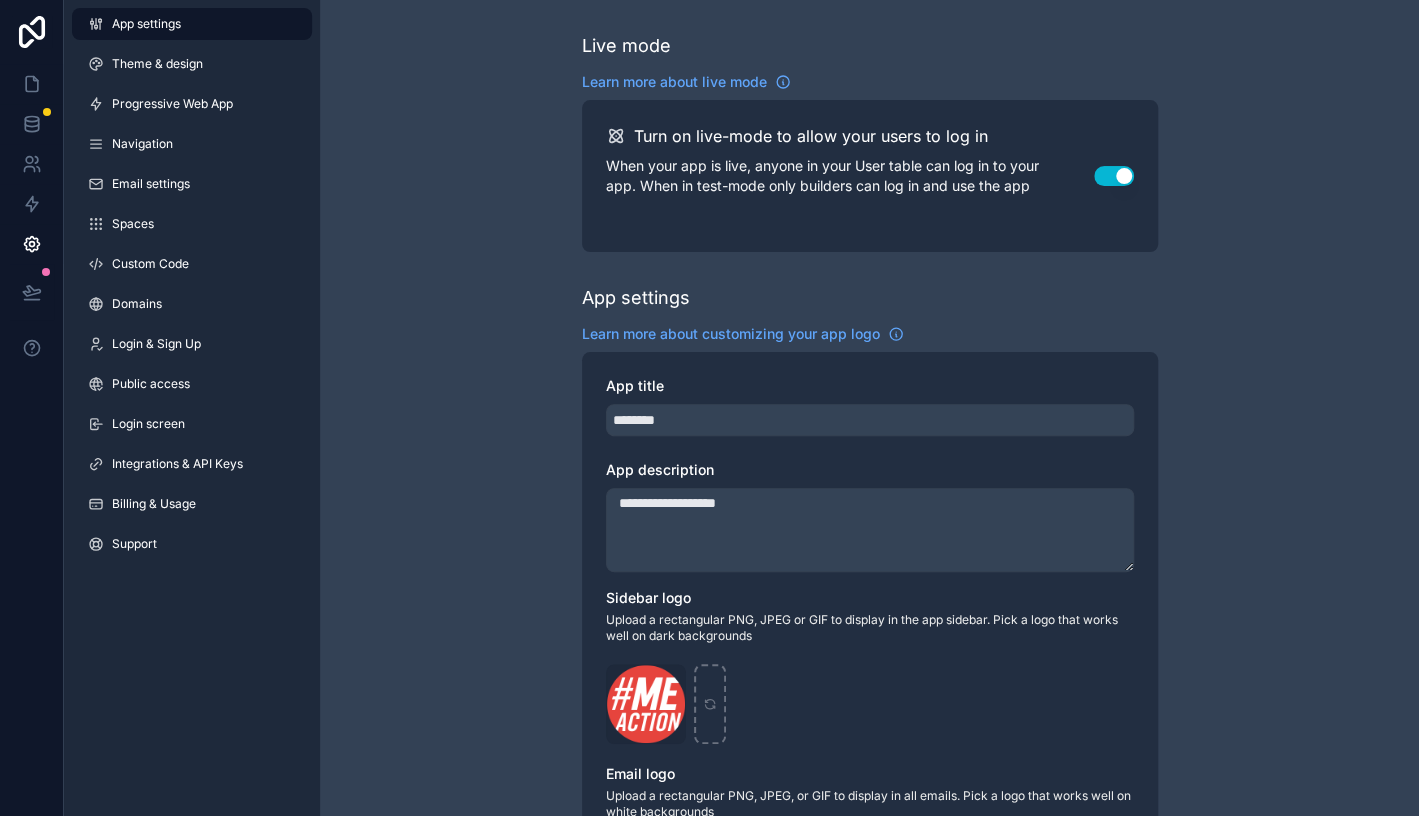 type on "**********" 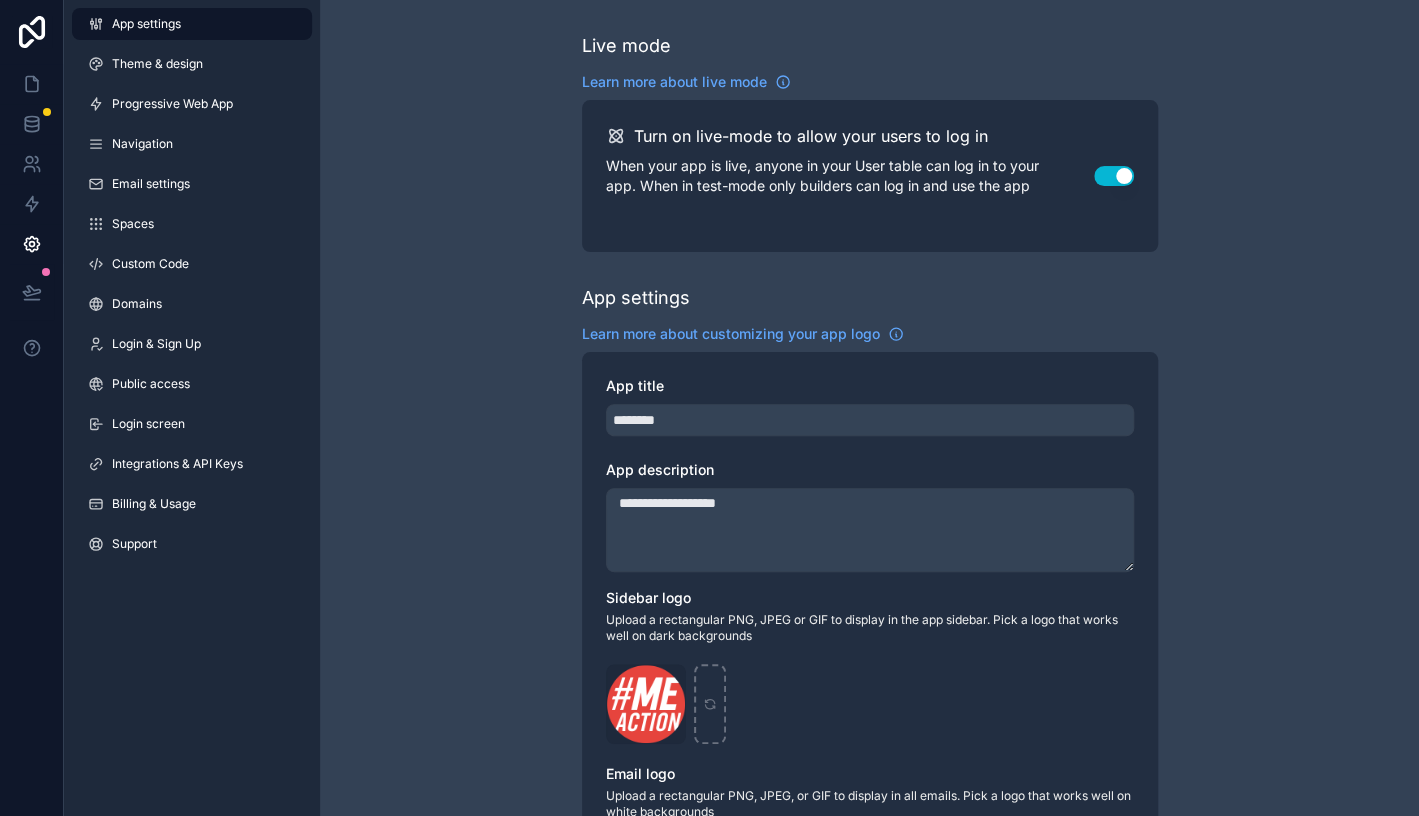 click on "**********" at bounding box center (869, 774) 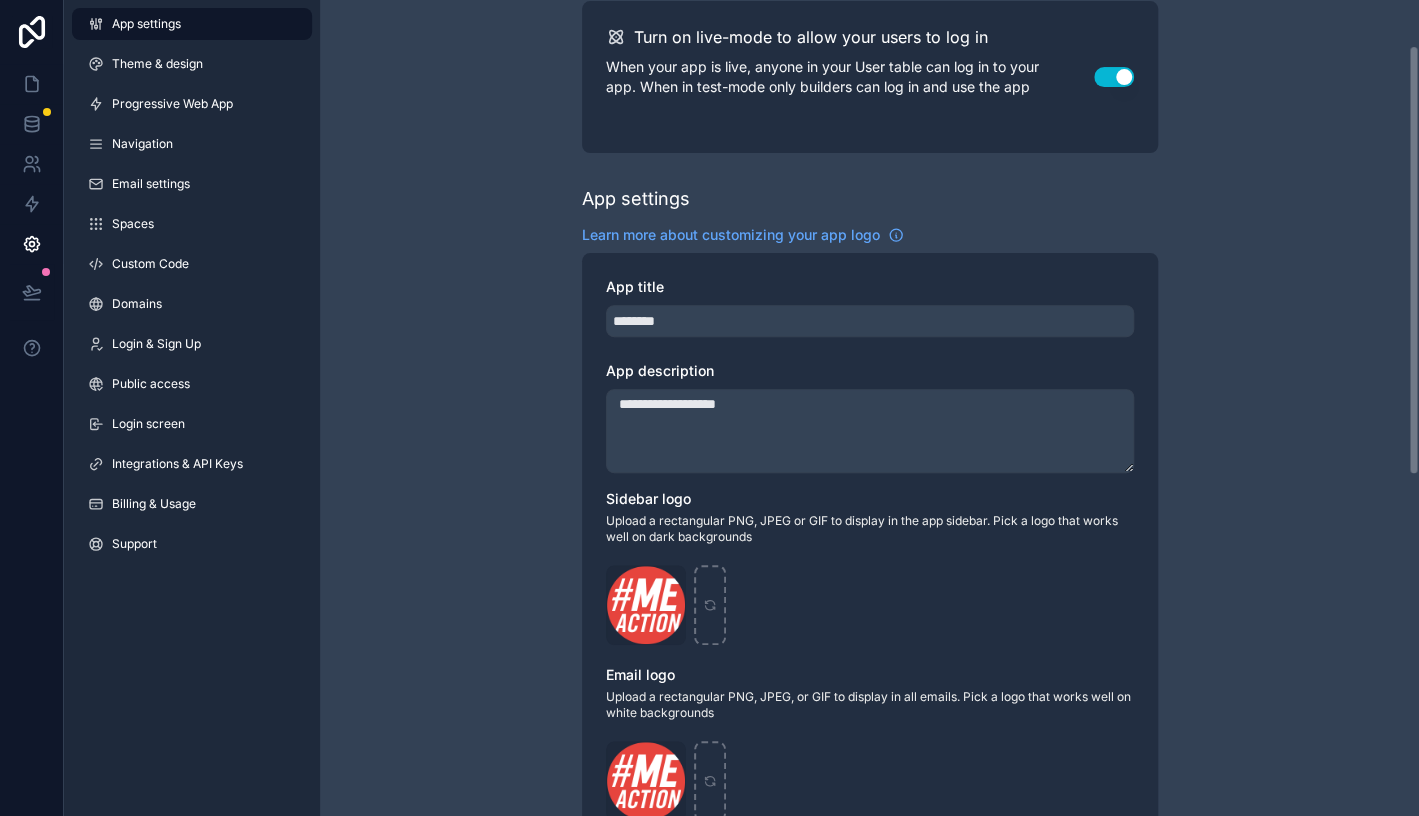 scroll, scrollTop: 0, scrollLeft: 0, axis: both 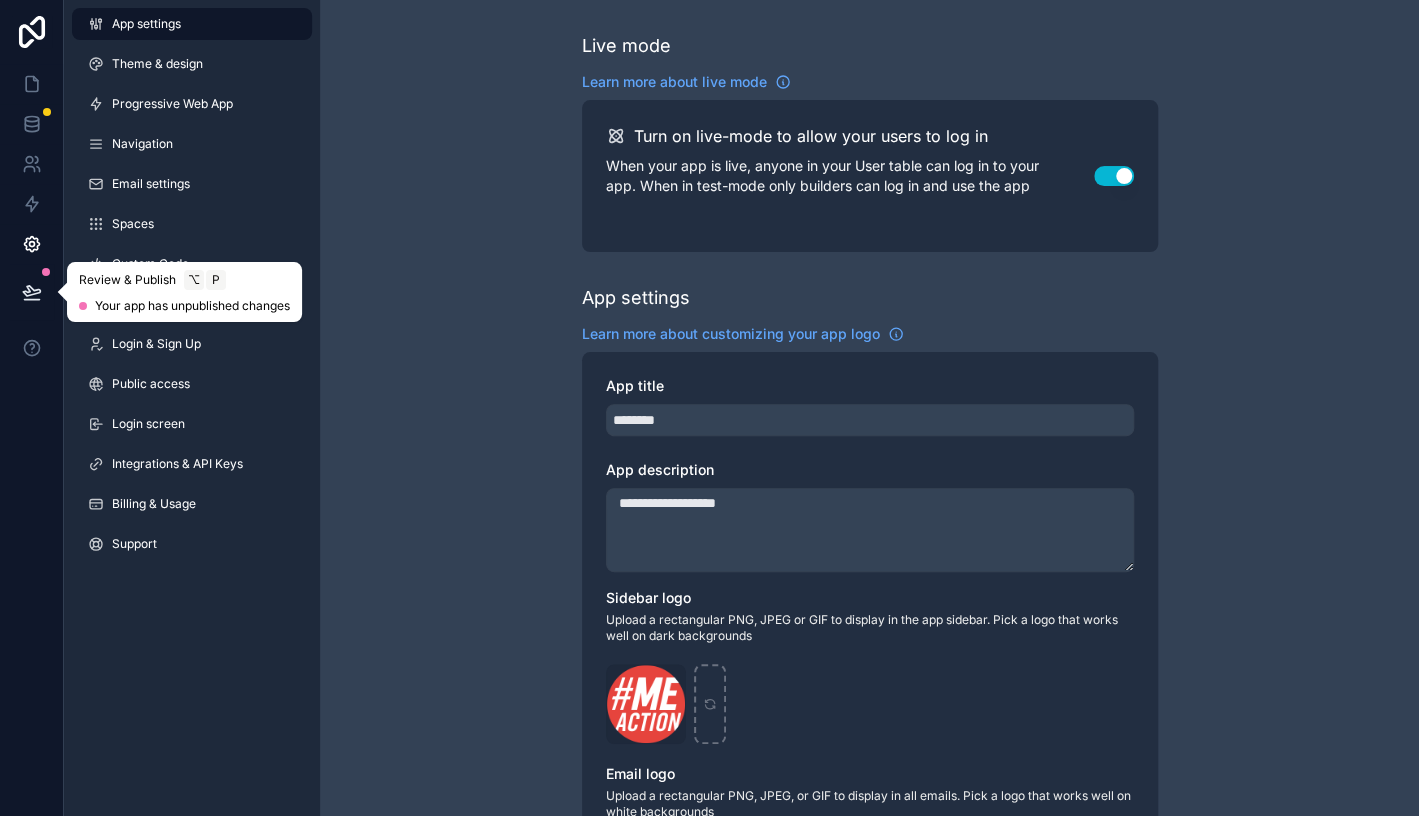 click 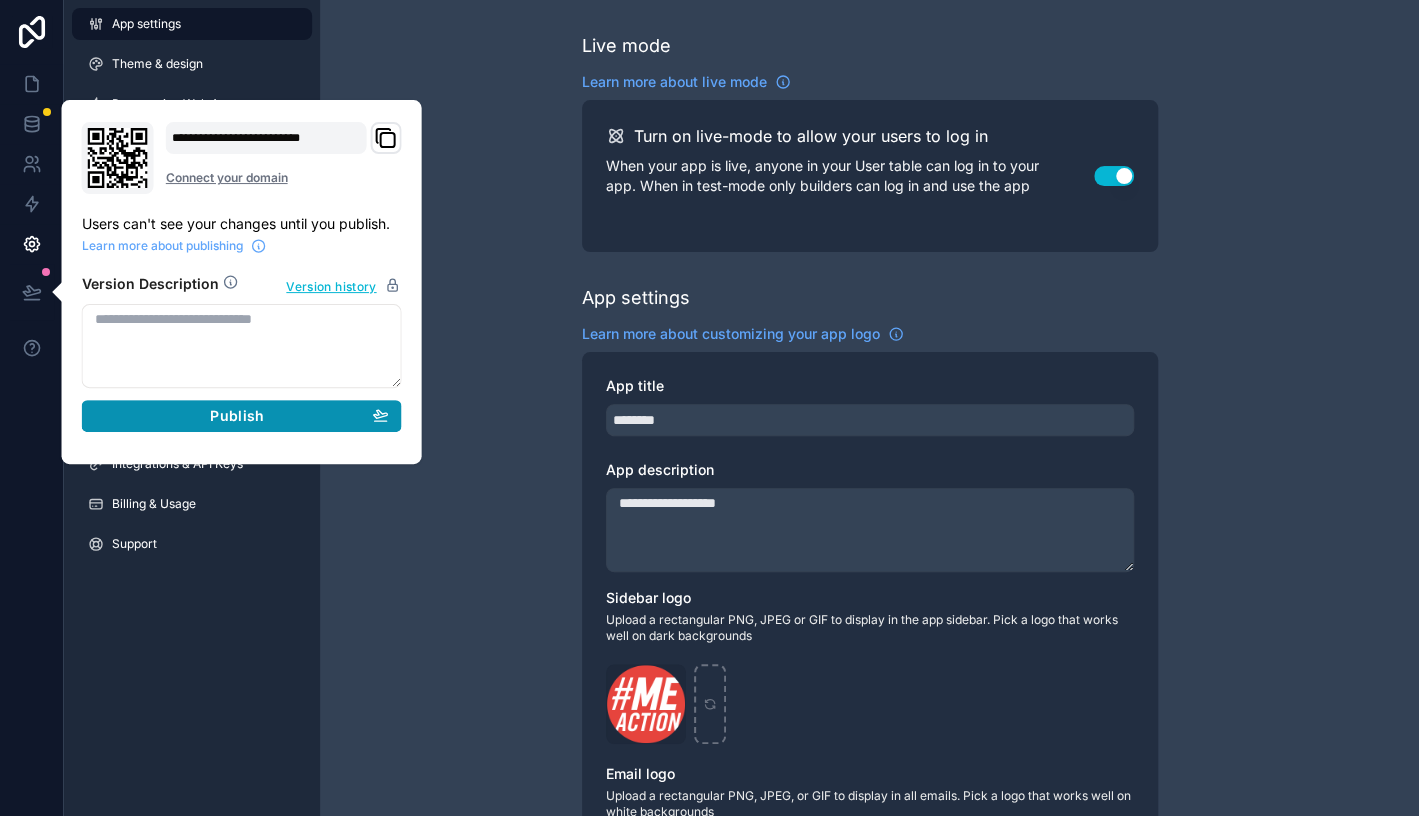 click on "Publish" at bounding box center (242, 416) 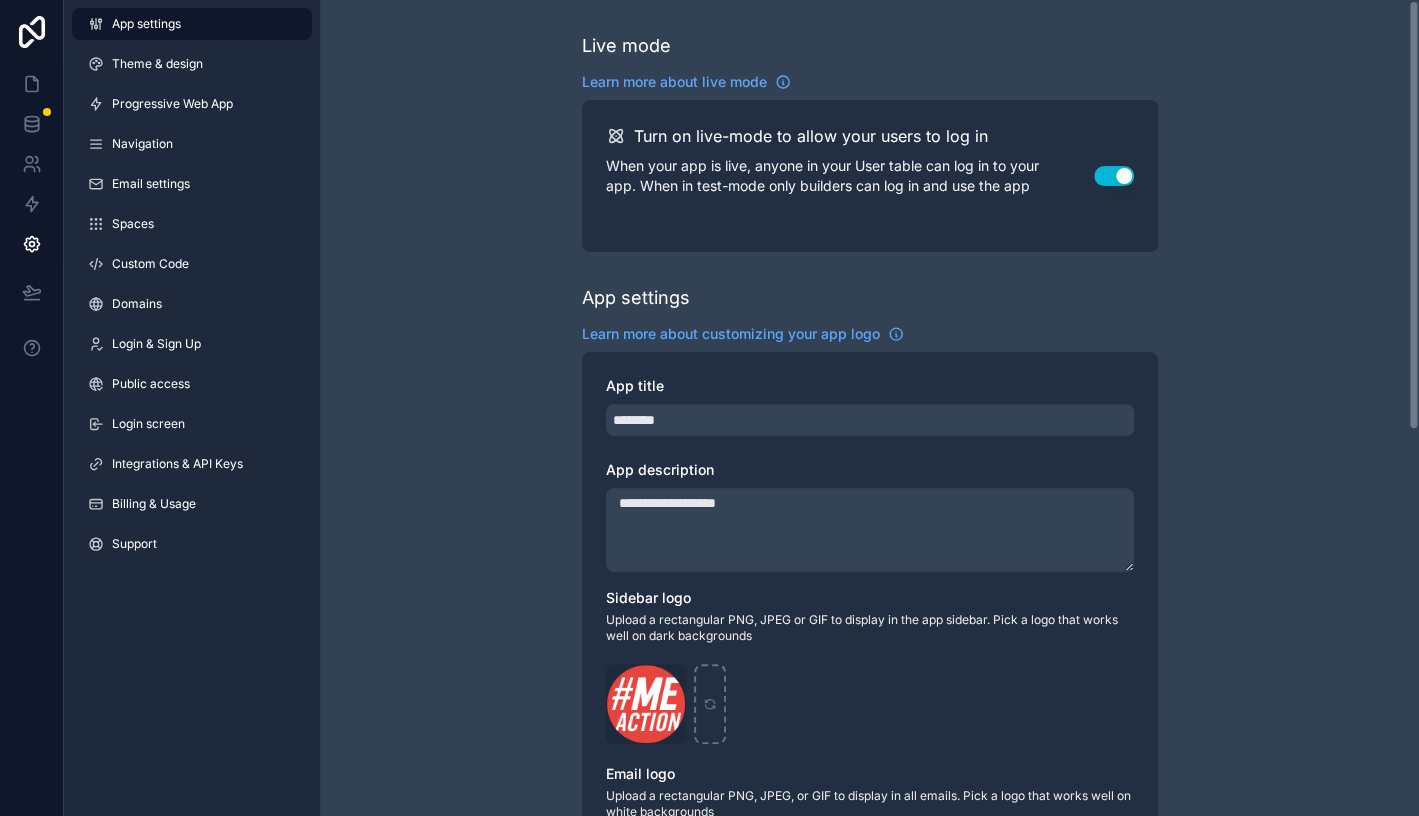 click on "**********" at bounding box center [869, 774] 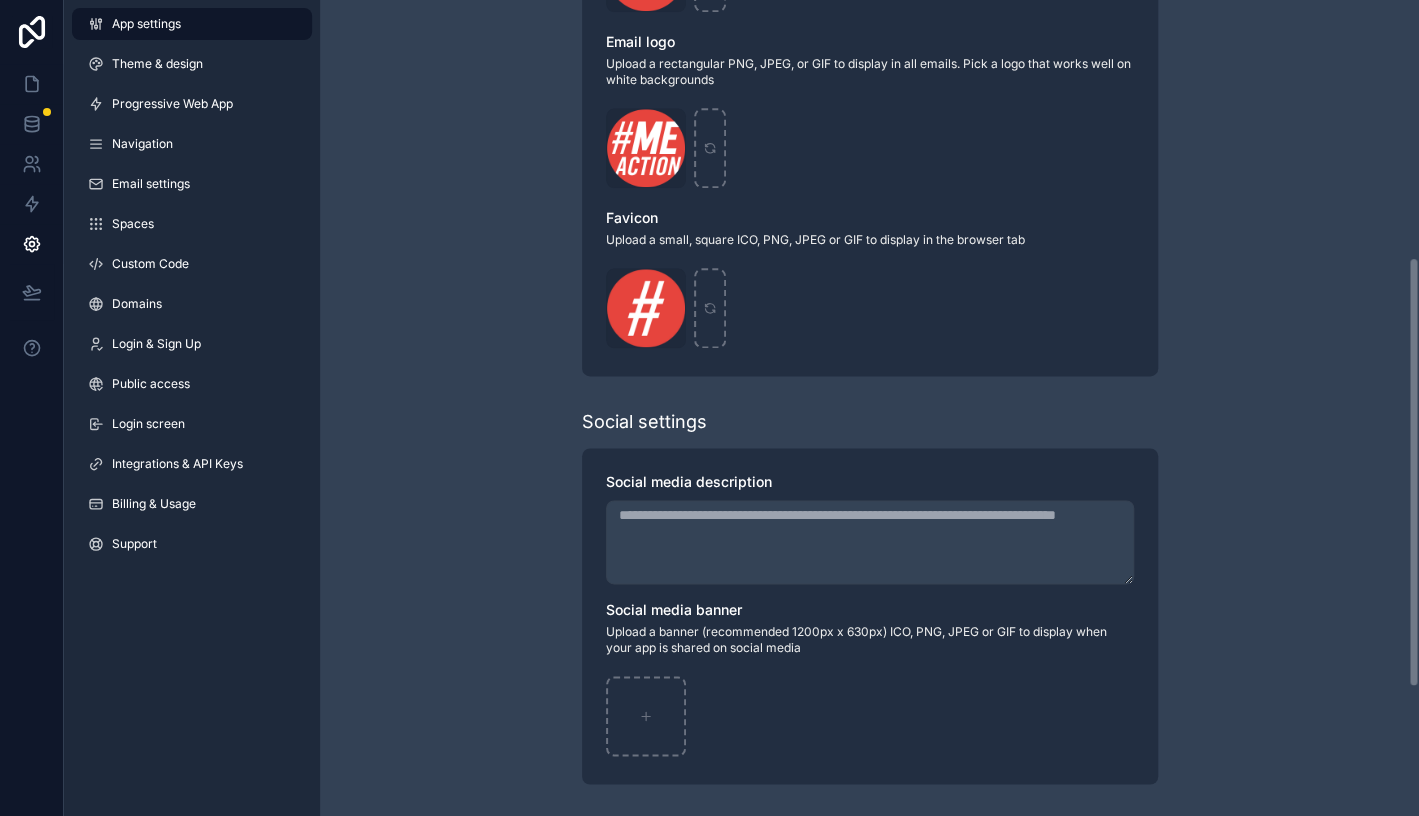 scroll, scrollTop: 0, scrollLeft: 0, axis: both 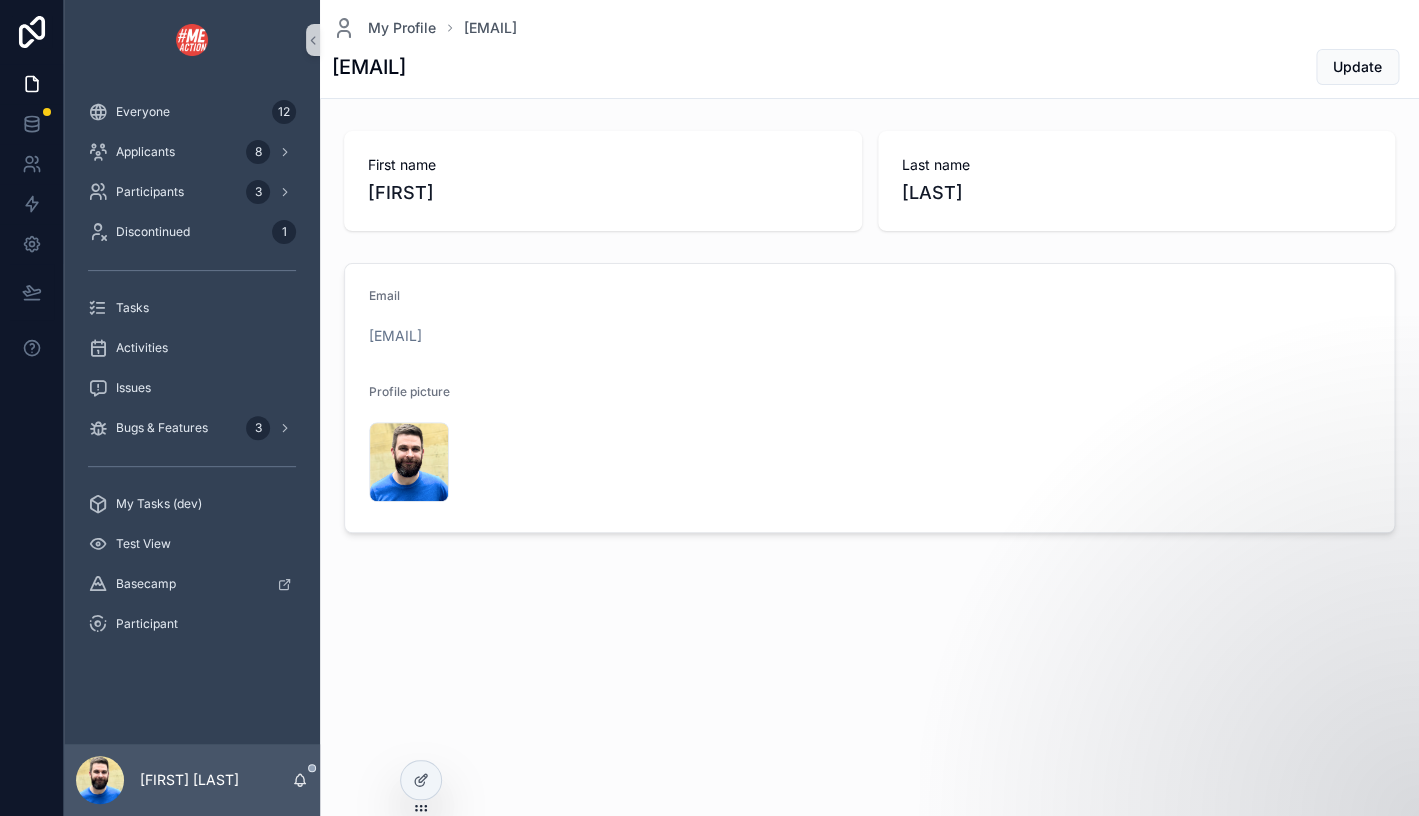click on "My Profile ben@meaction.net ben@meaction.net Update" at bounding box center [869, 49] 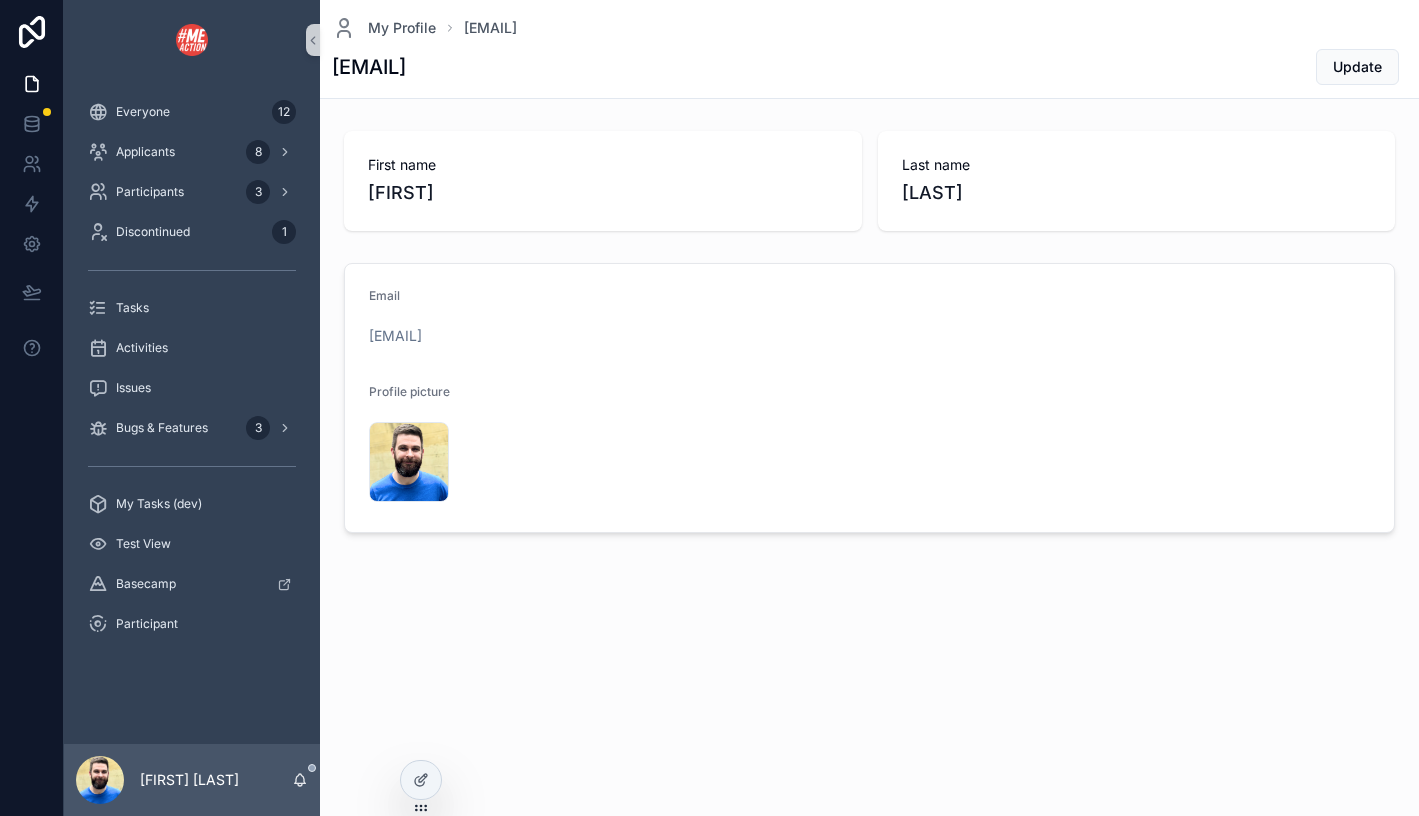 scroll, scrollTop: 0, scrollLeft: 0, axis: both 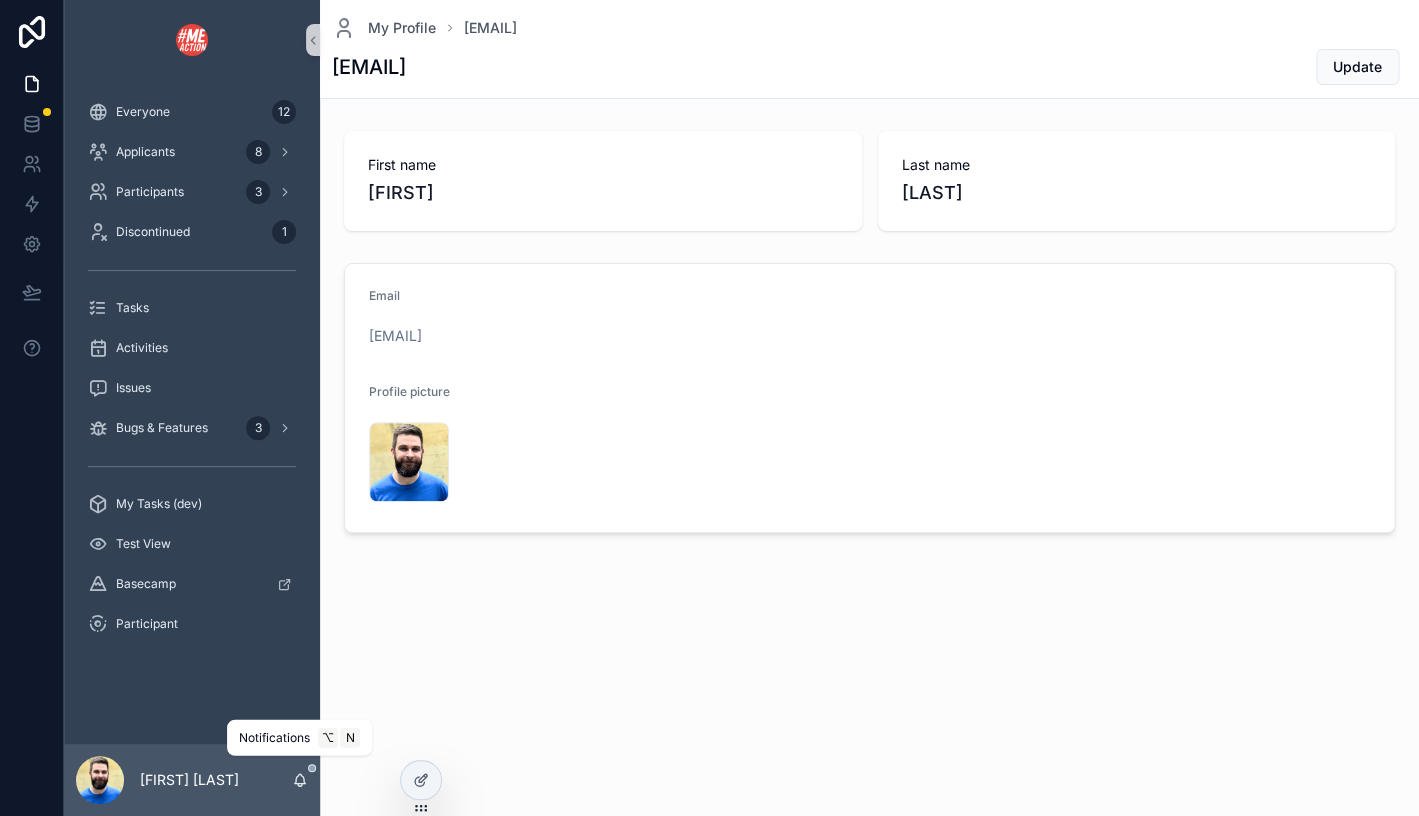 click 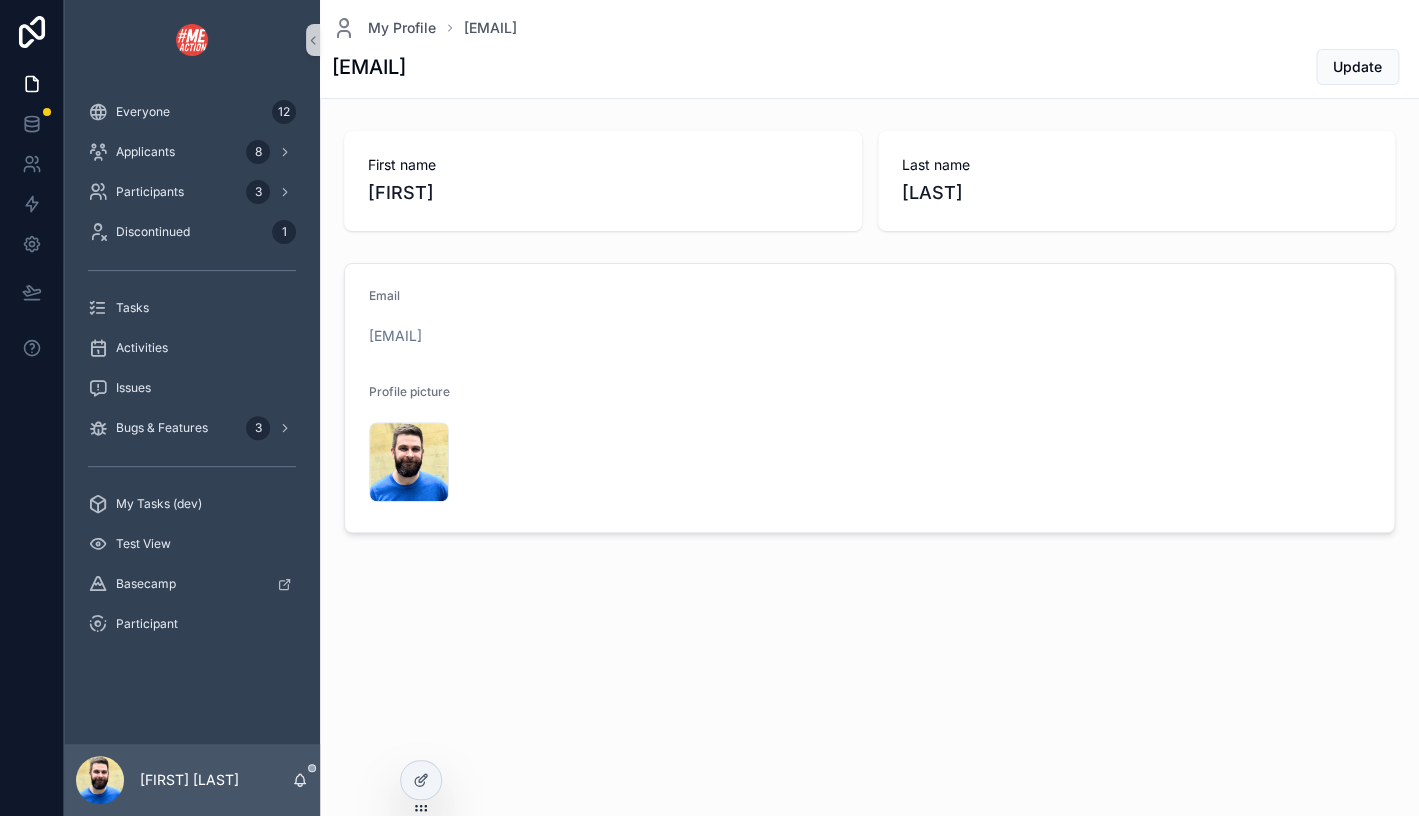 click on "My Profile [EMAIL] [EMAIL] Update First name [FIRST] Last name [LAST] Email [EMAIL] Profile picture [NAME].jpg" at bounding box center (869, 334) 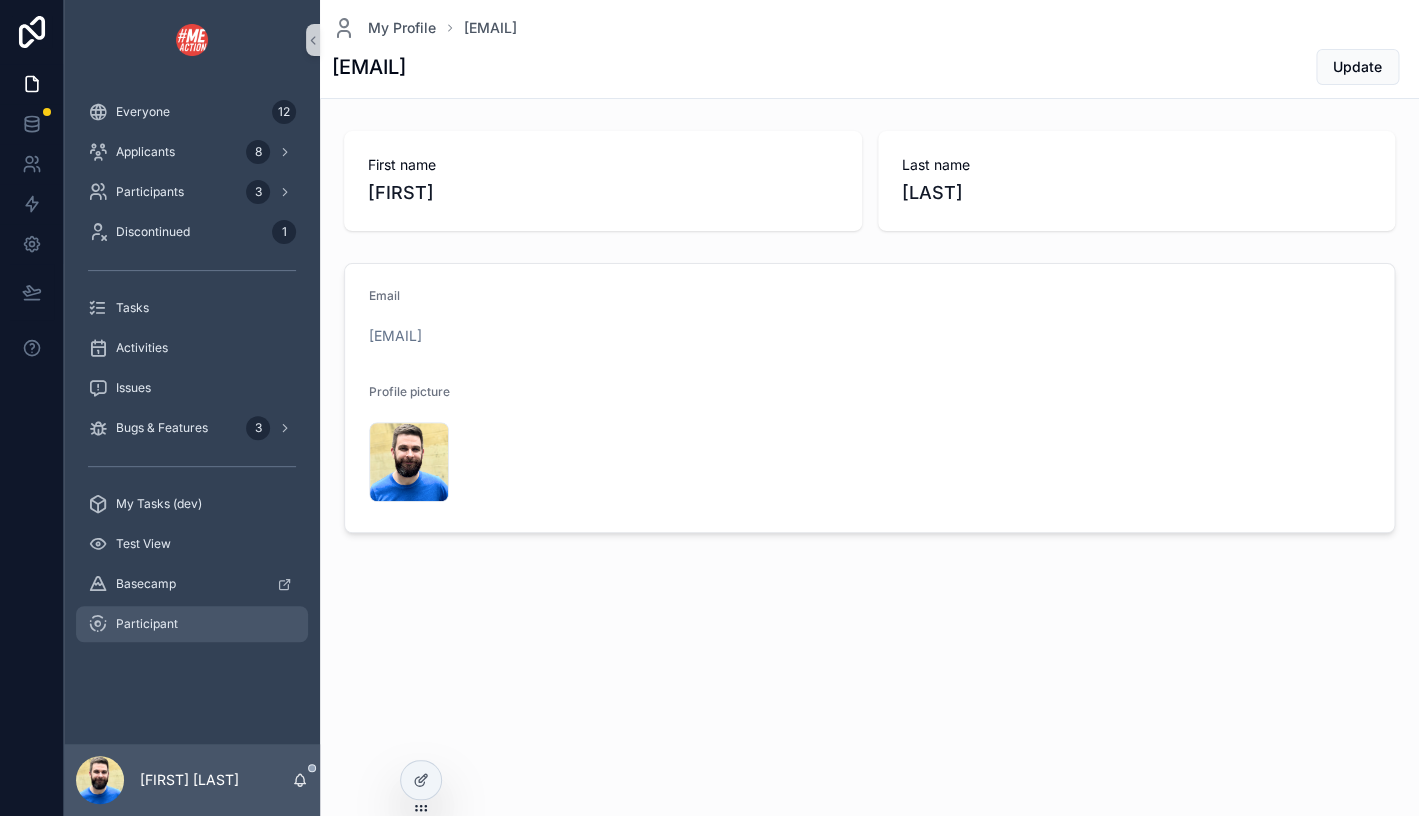 click on "Participant" at bounding box center [192, 624] 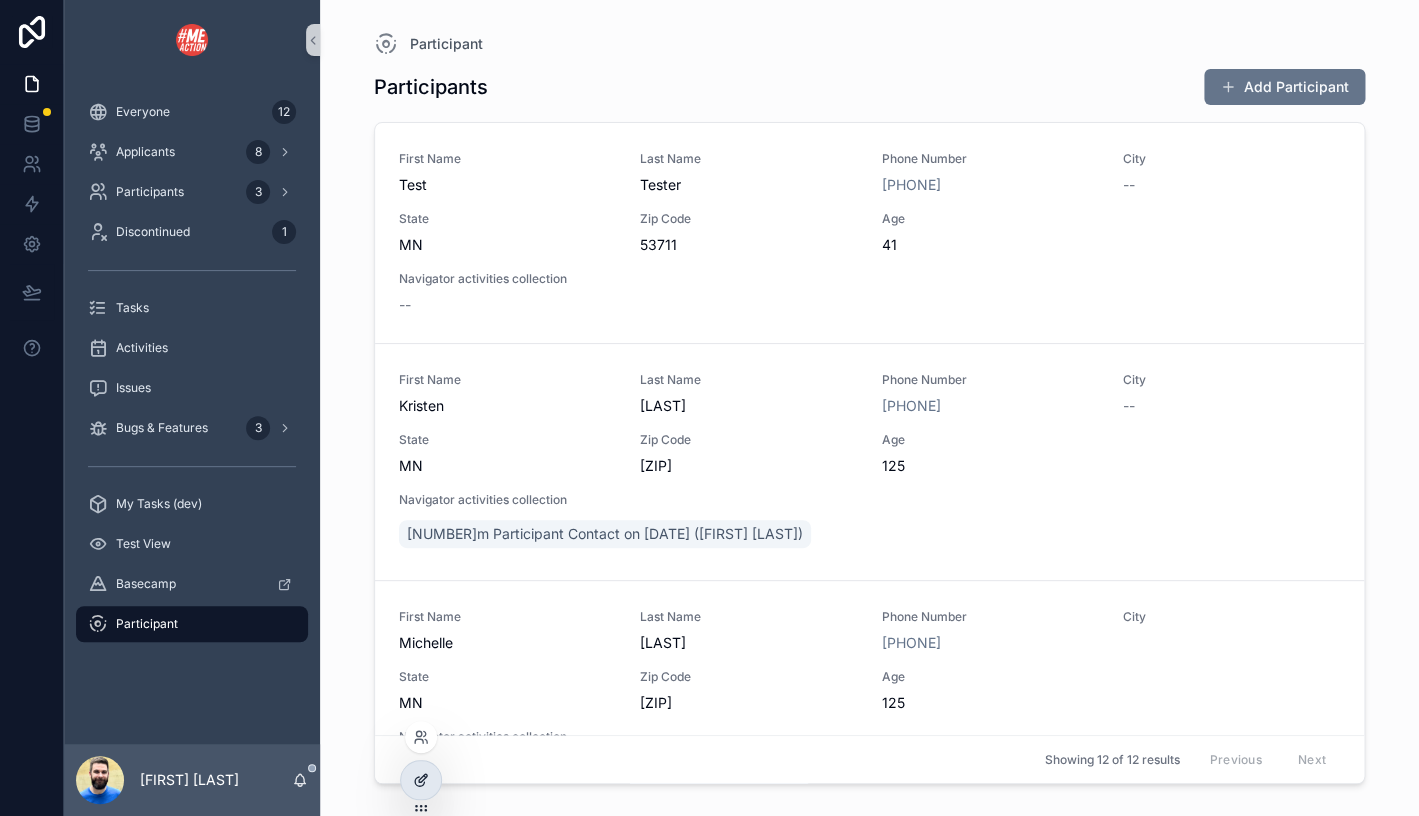 click at bounding box center (421, 780) 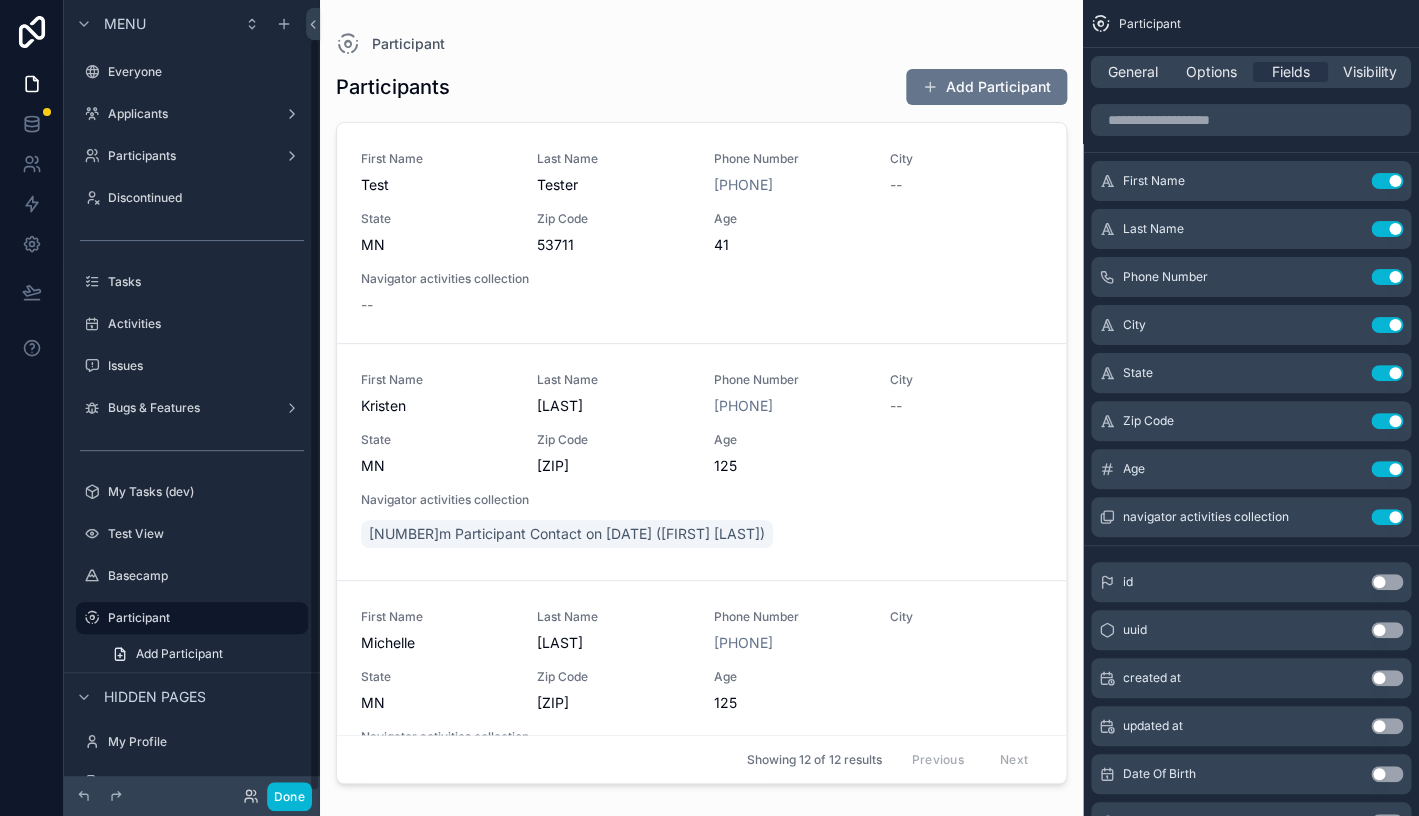 scroll, scrollTop: 40, scrollLeft: 0, axis: vertical 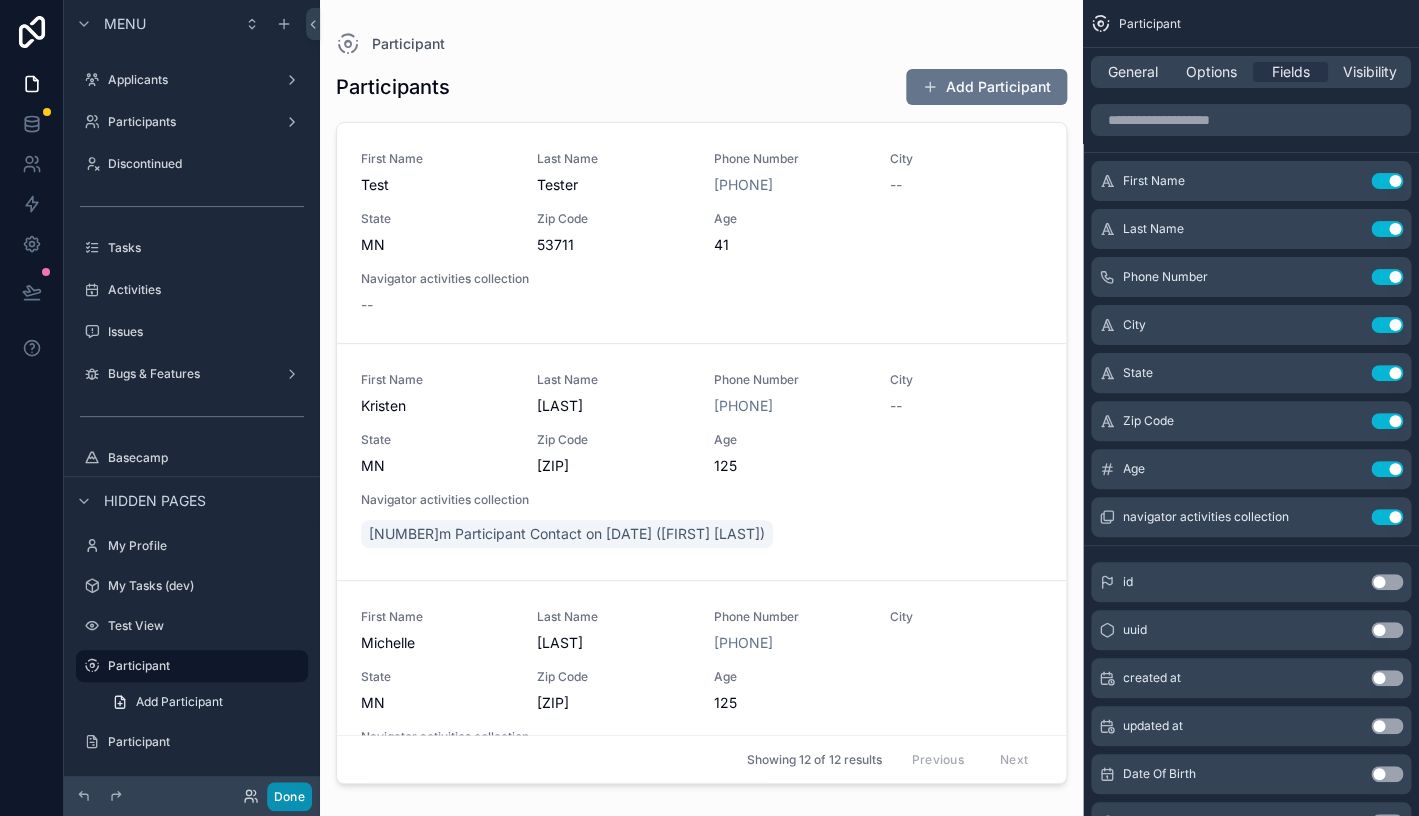 click on "Done" at bounding box center (289, 796) 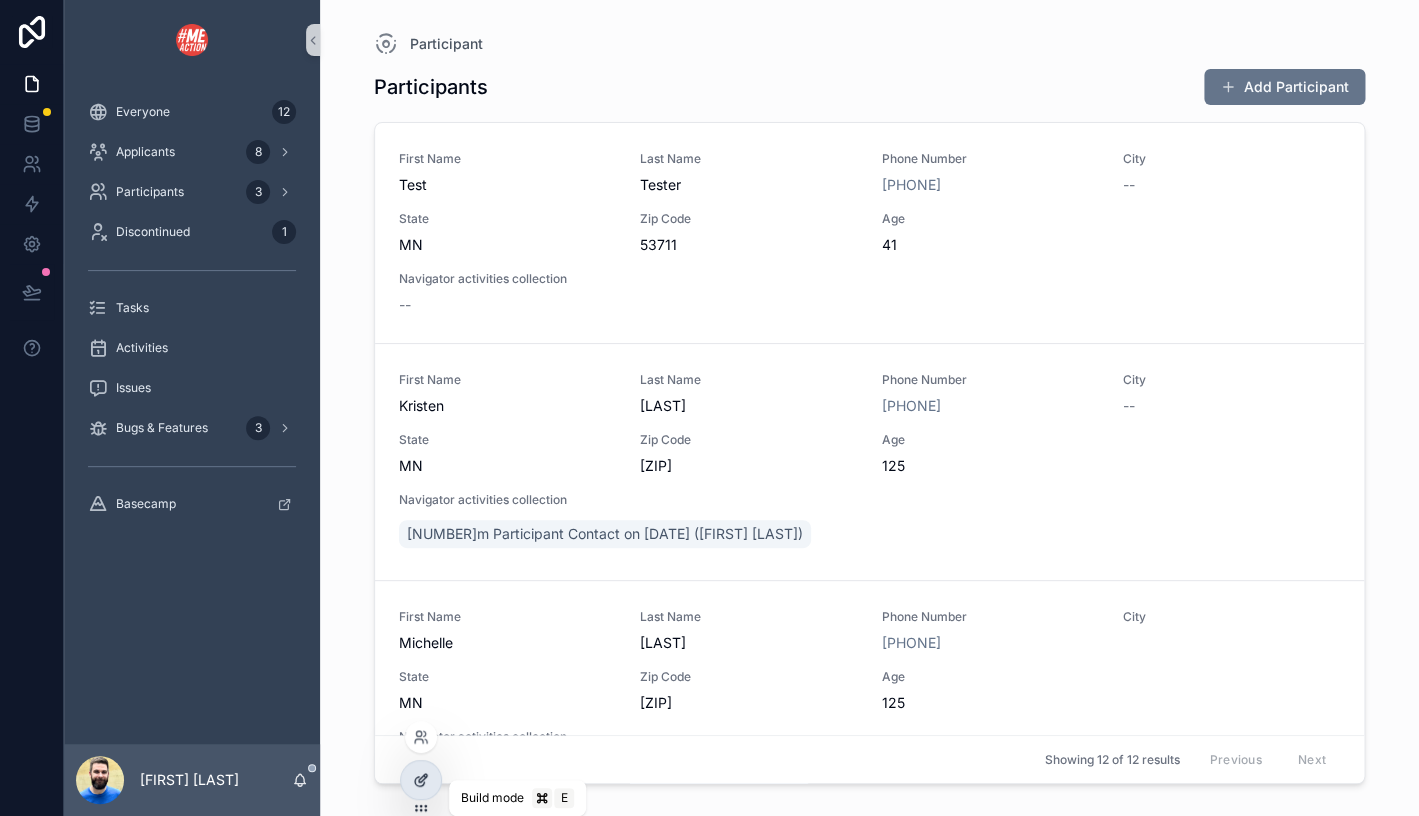 click 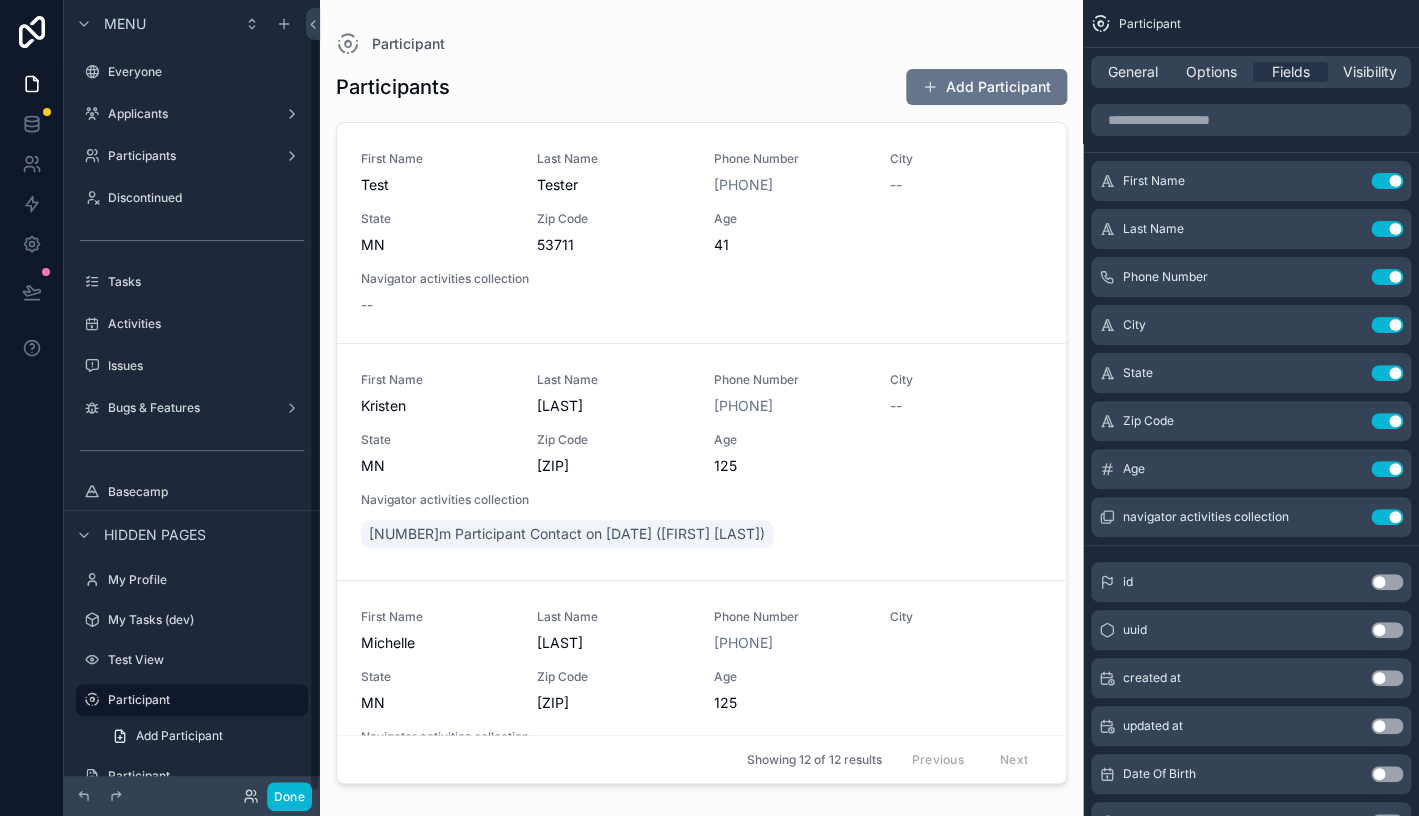 scroll, scrollTop: 34, scrollLeft: 0, axis: vertical 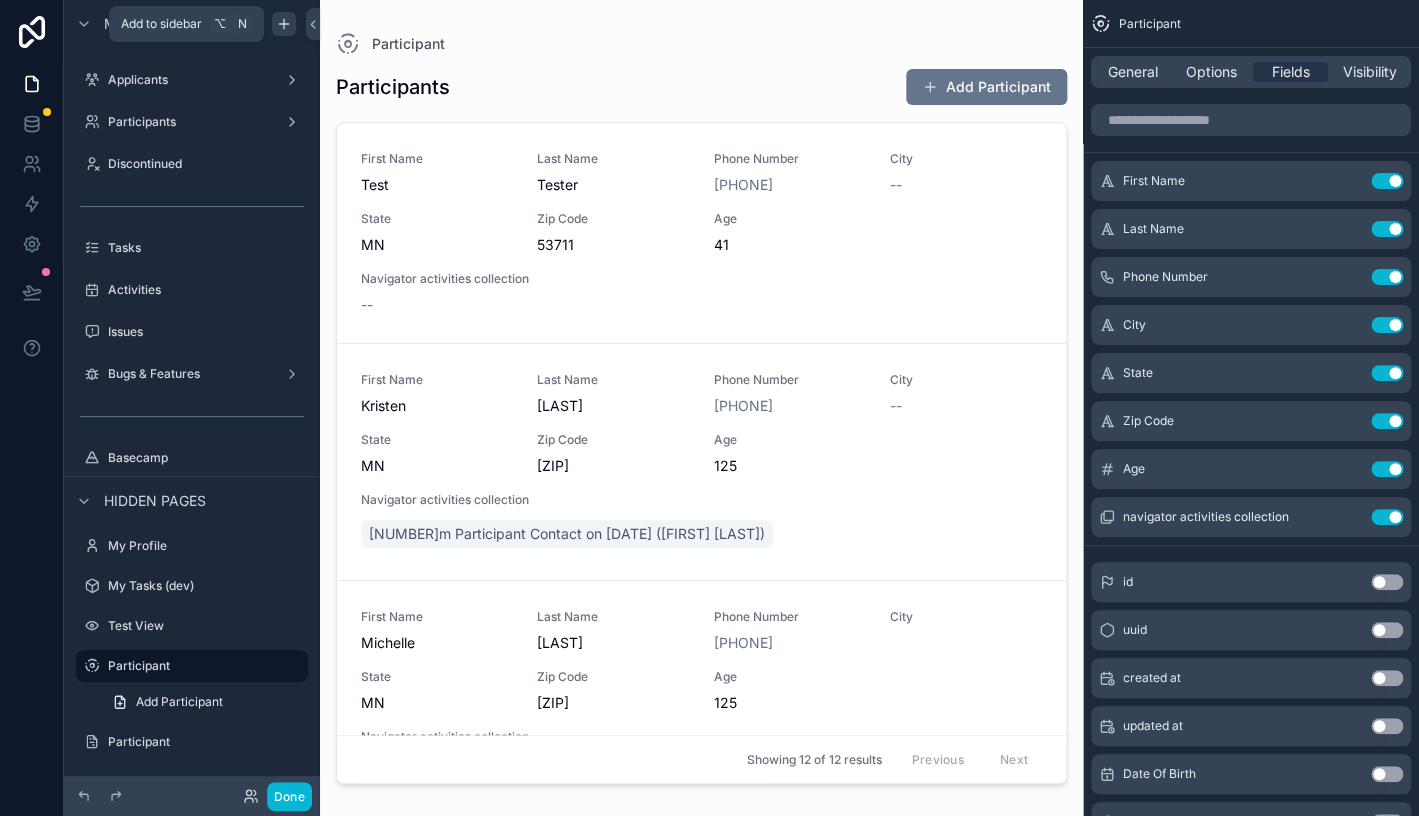 click 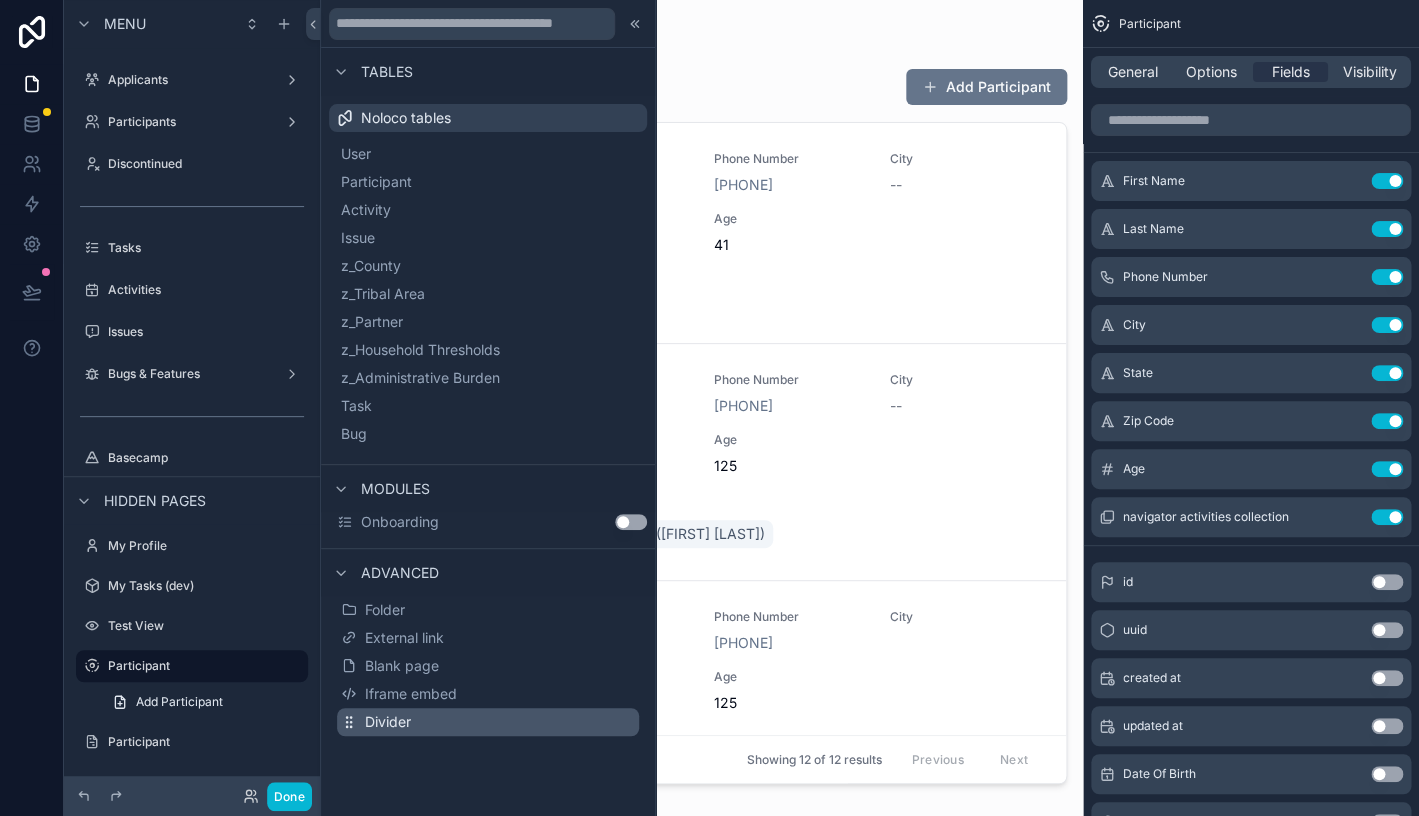 click on "Divider" at bounding box center [488, 722] 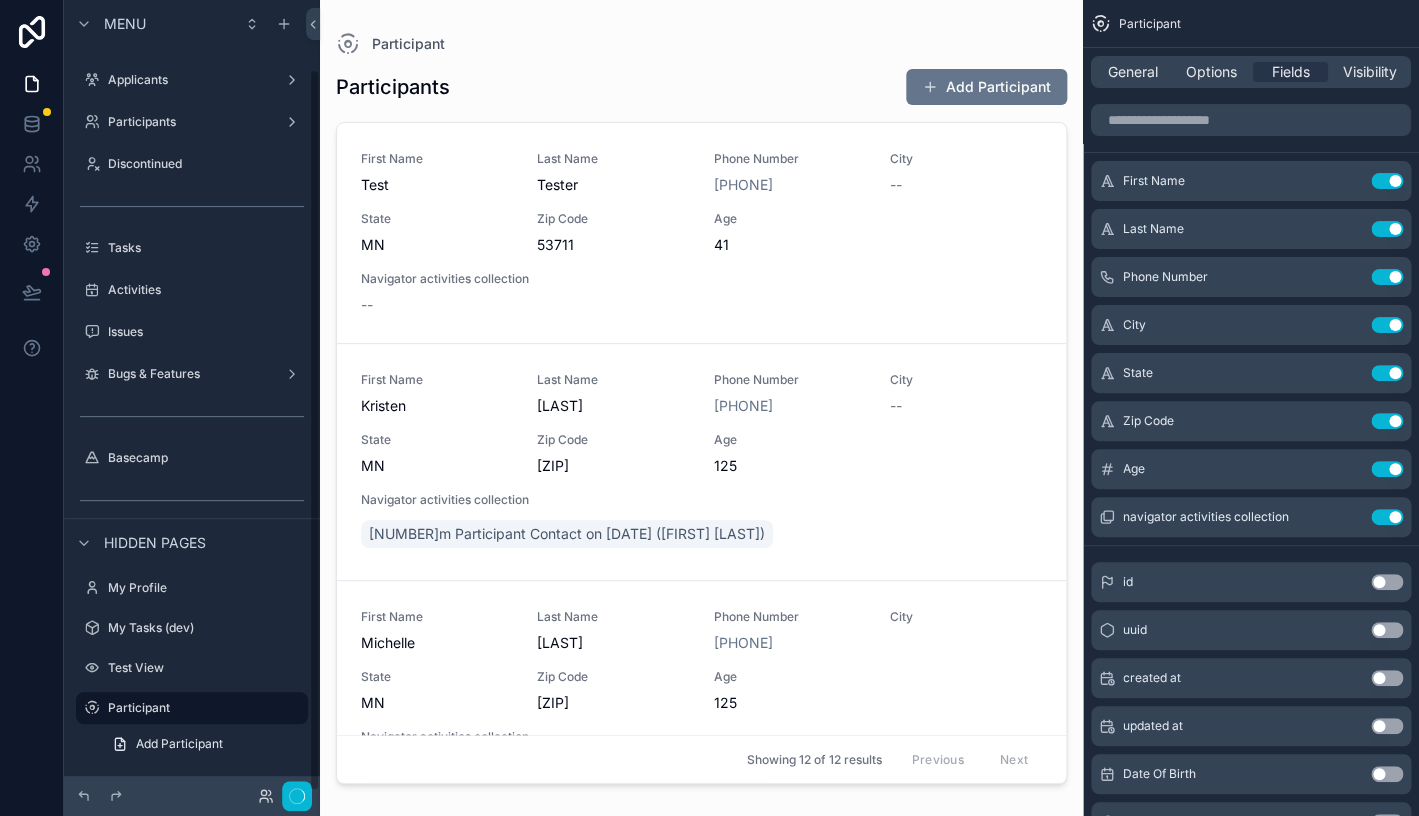 scroll, scrollTop: 76, scrollLeft: 0, axis: vertical 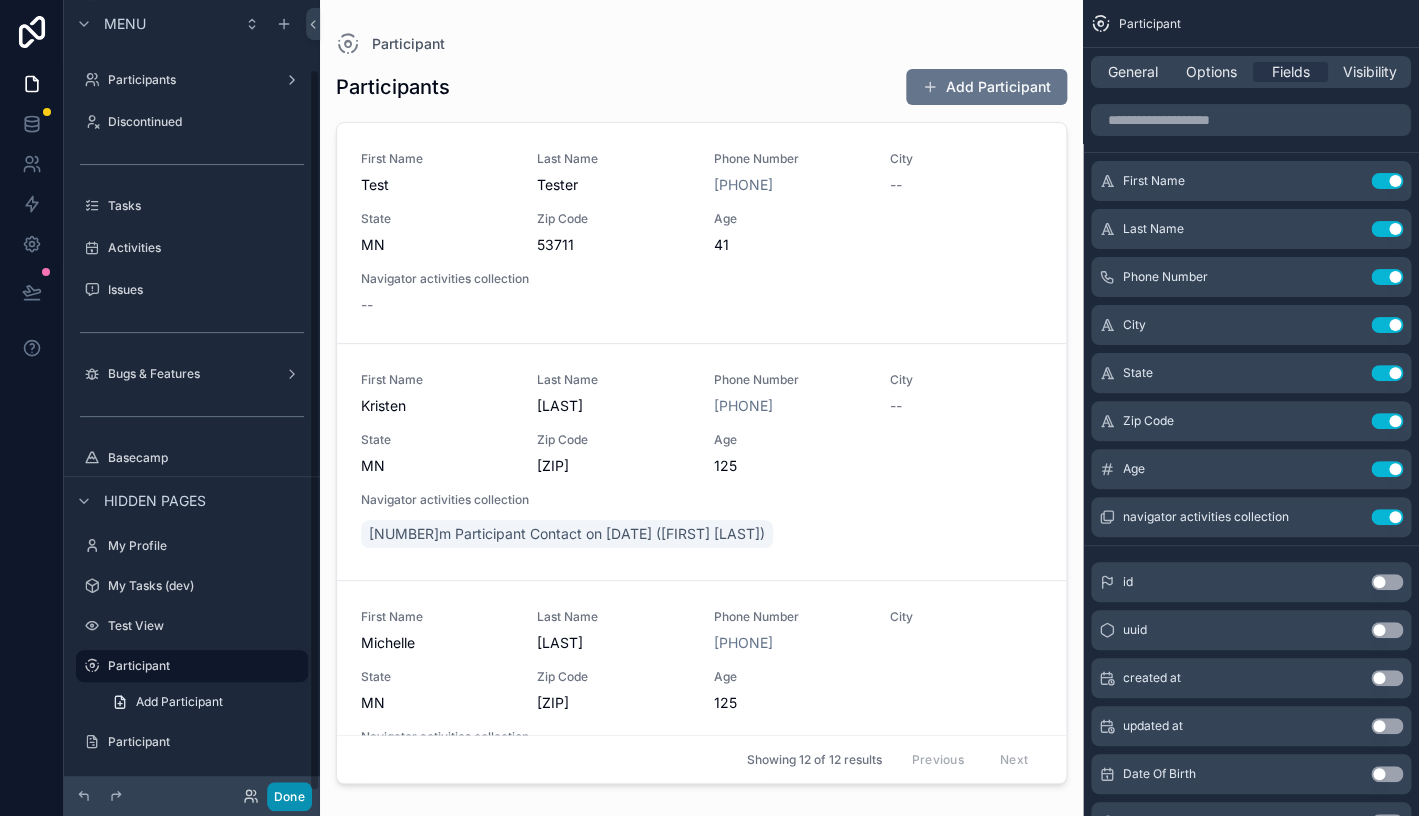 click on "Done" at bounding box center [289, 796] 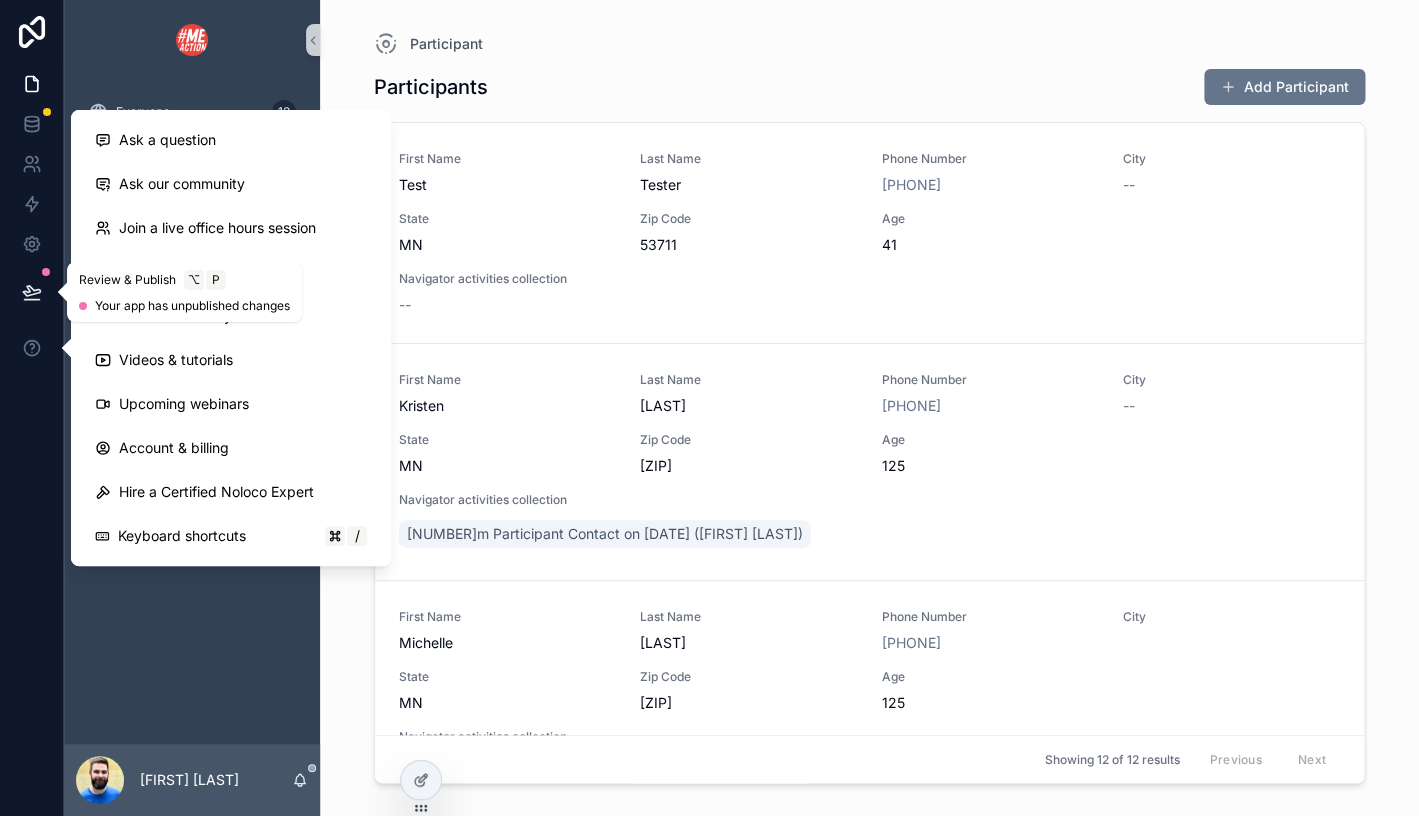 click 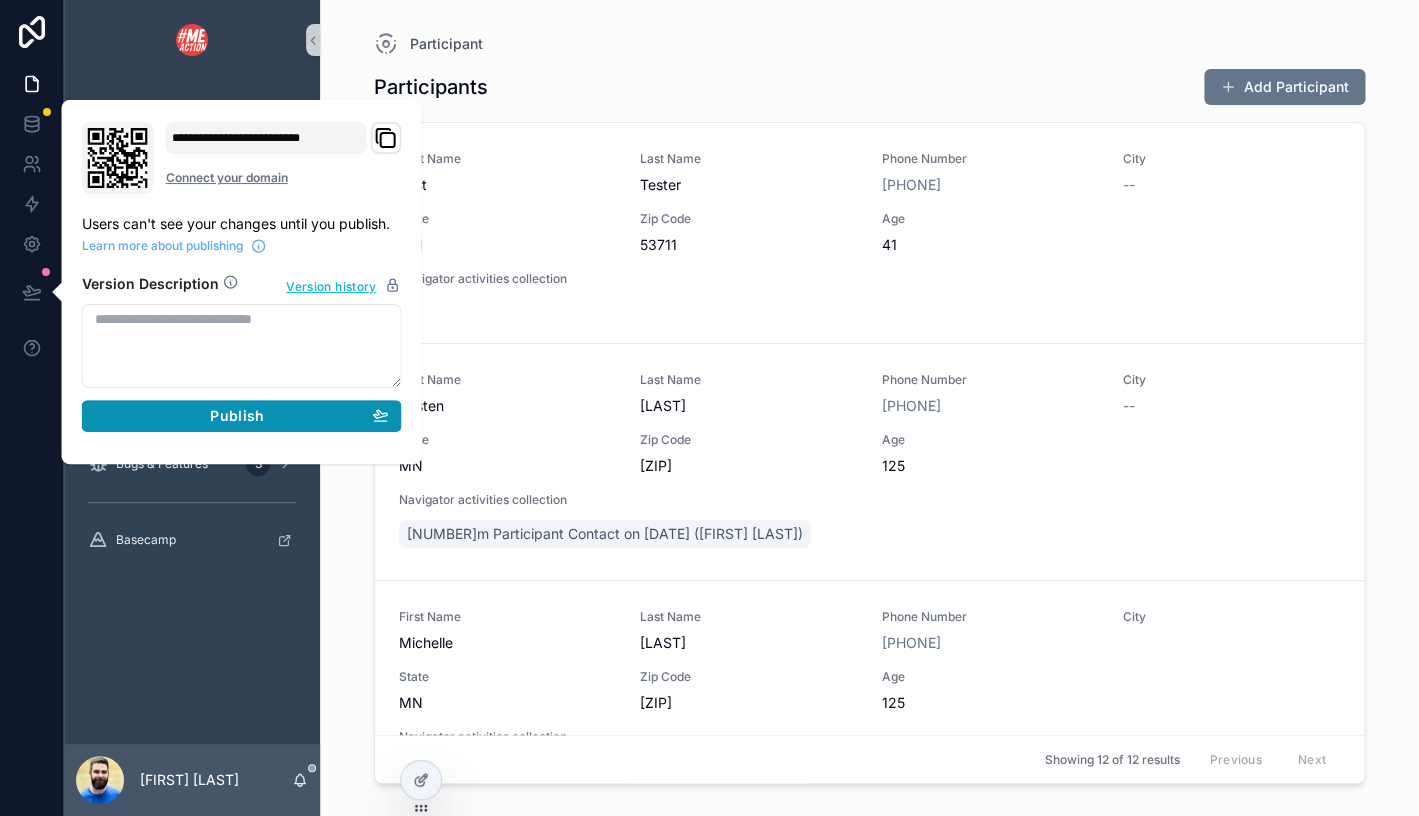 click on "Publish" at bounding box center (242, 416) 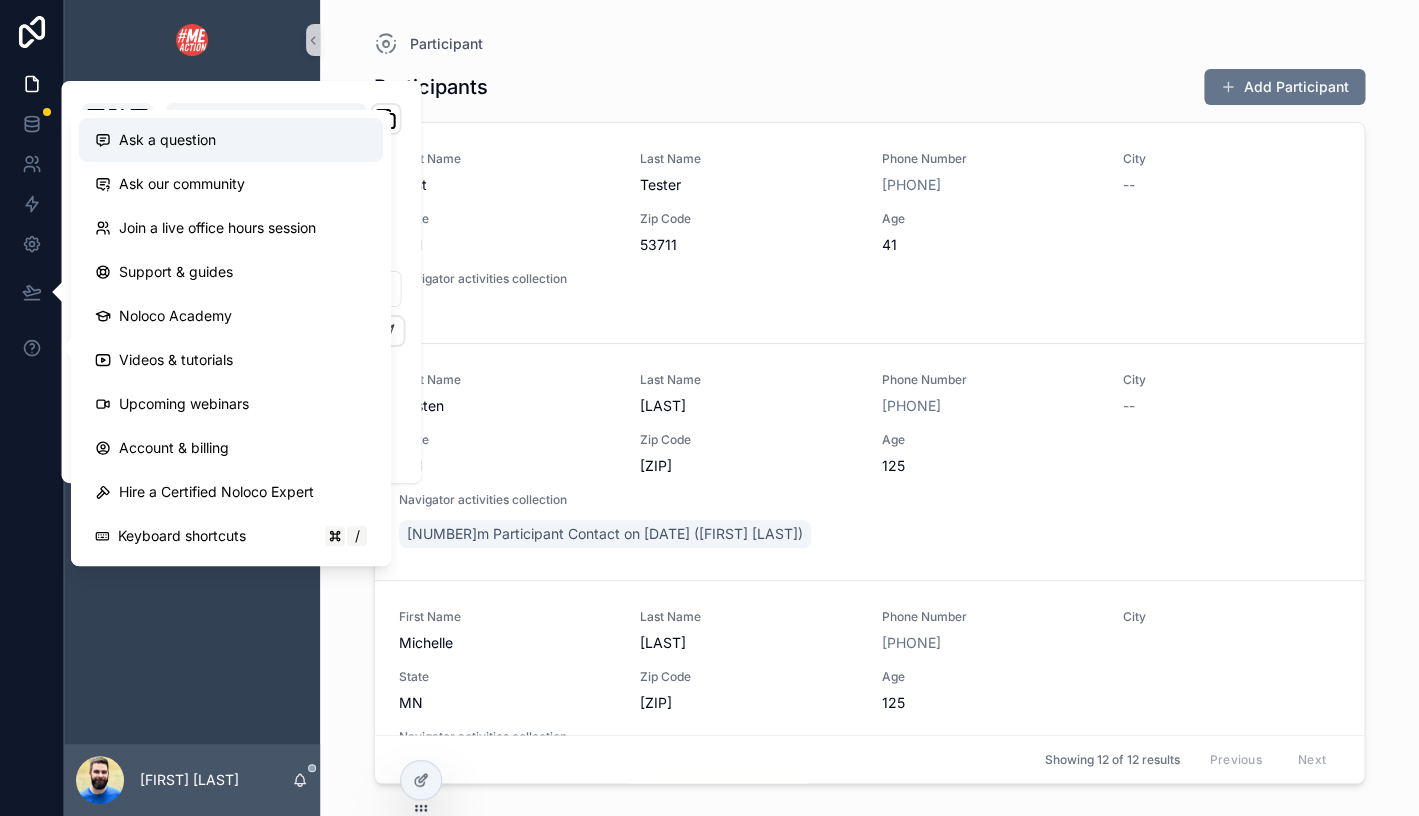 click on "Ask a question" at bounding box center [231, 140] 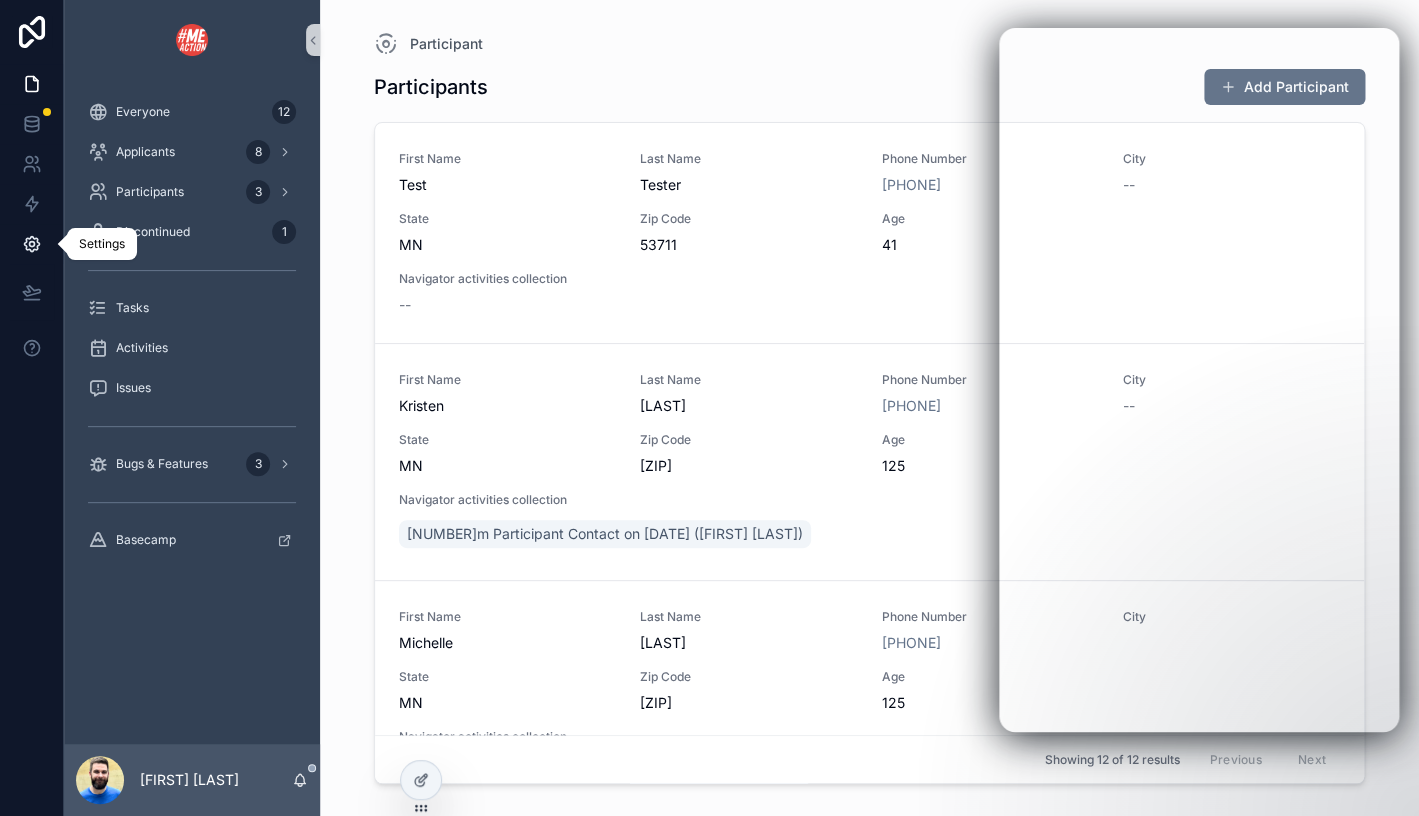 click 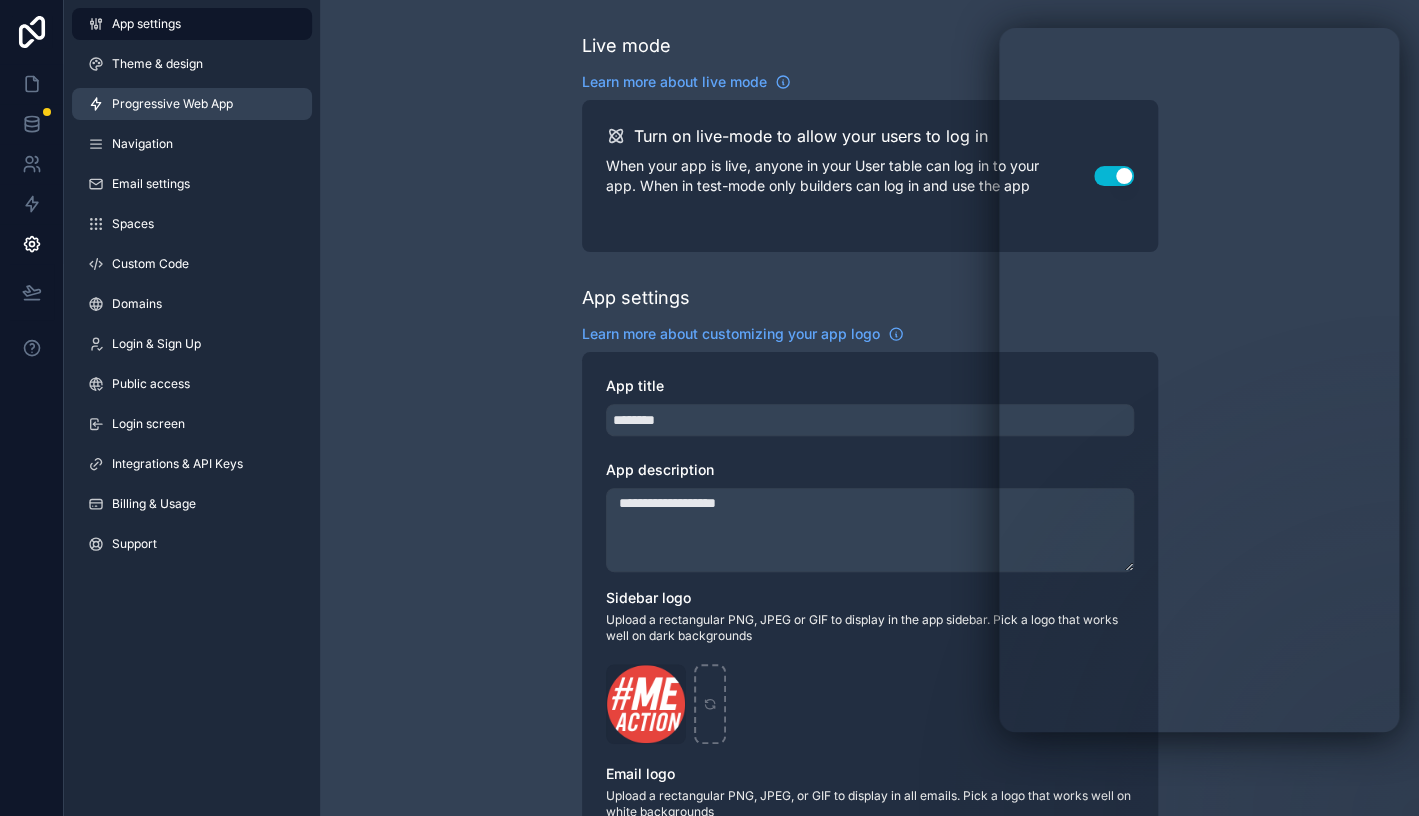 click on "Progressive Web App" at bounding box center (172, 104) 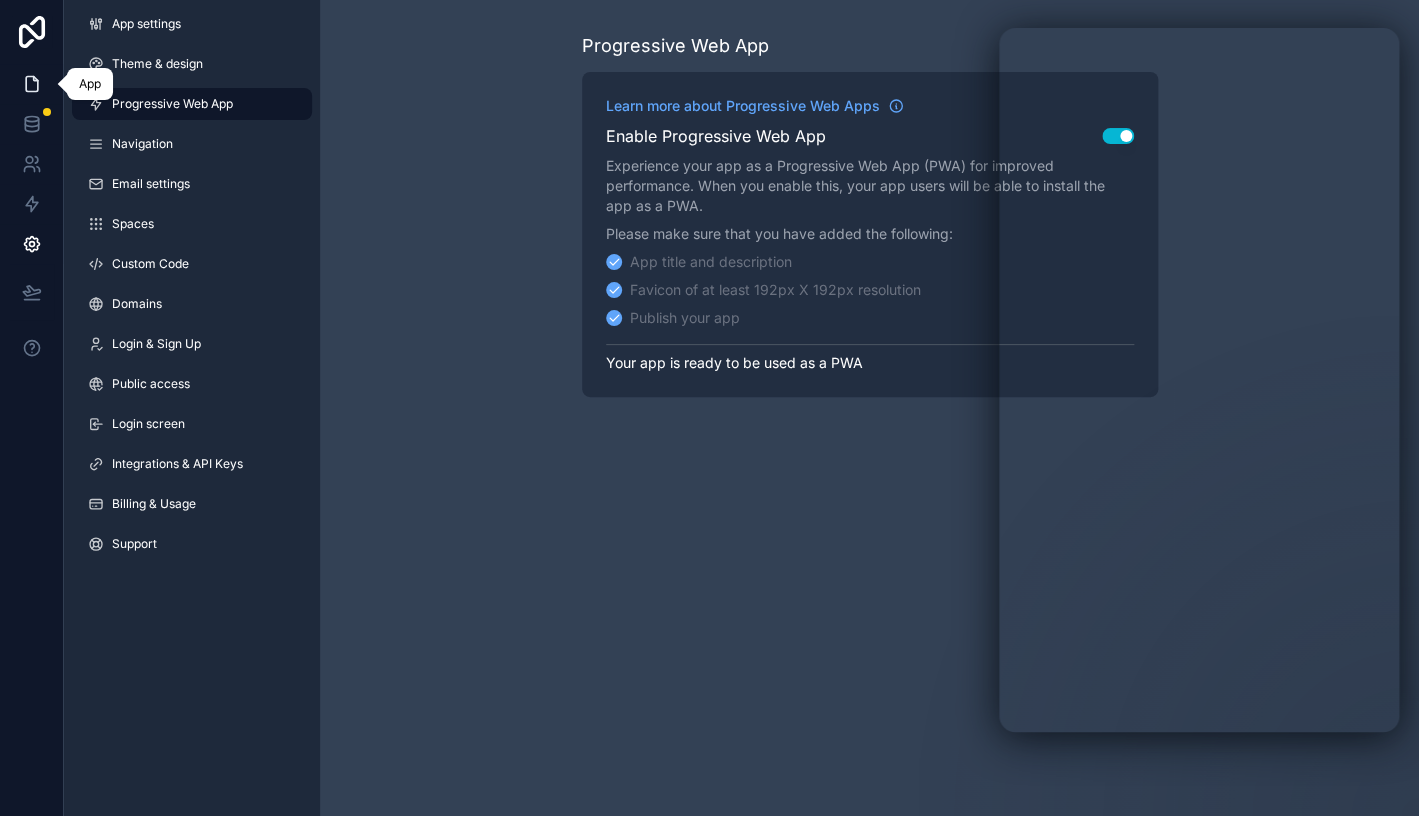 click 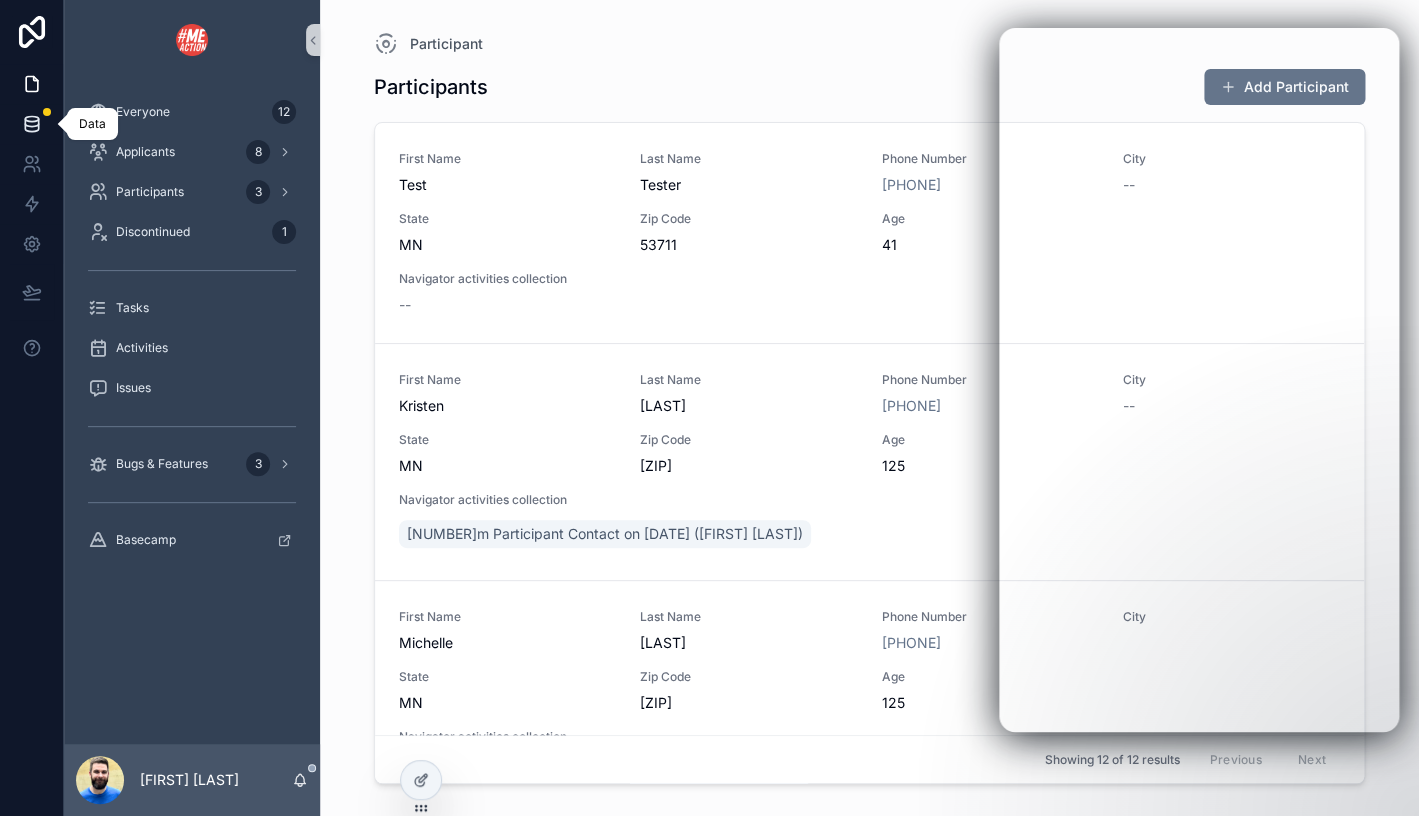 click at bounding box center [31, 124] 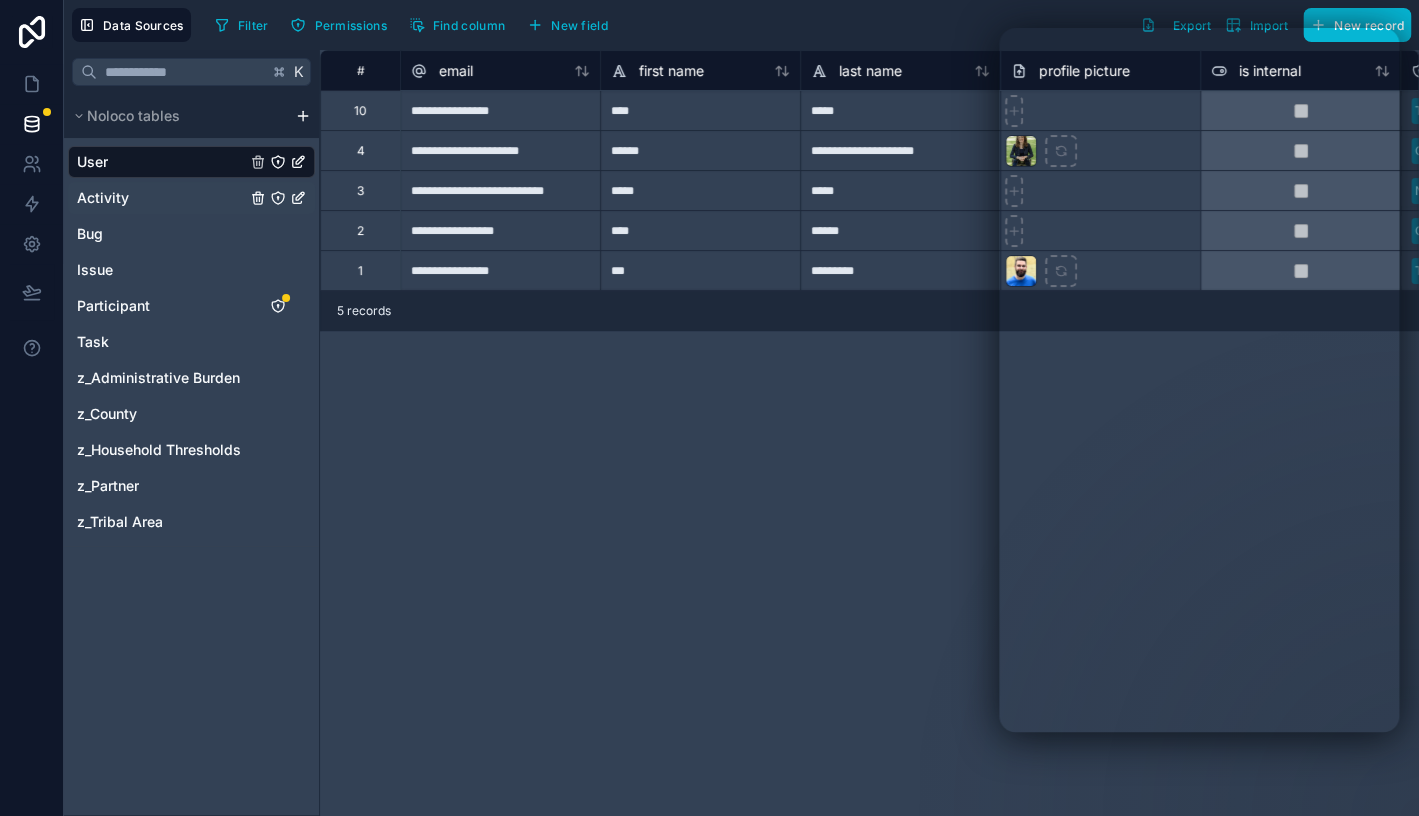 click on "Activity" at bounding box center (191, 198) 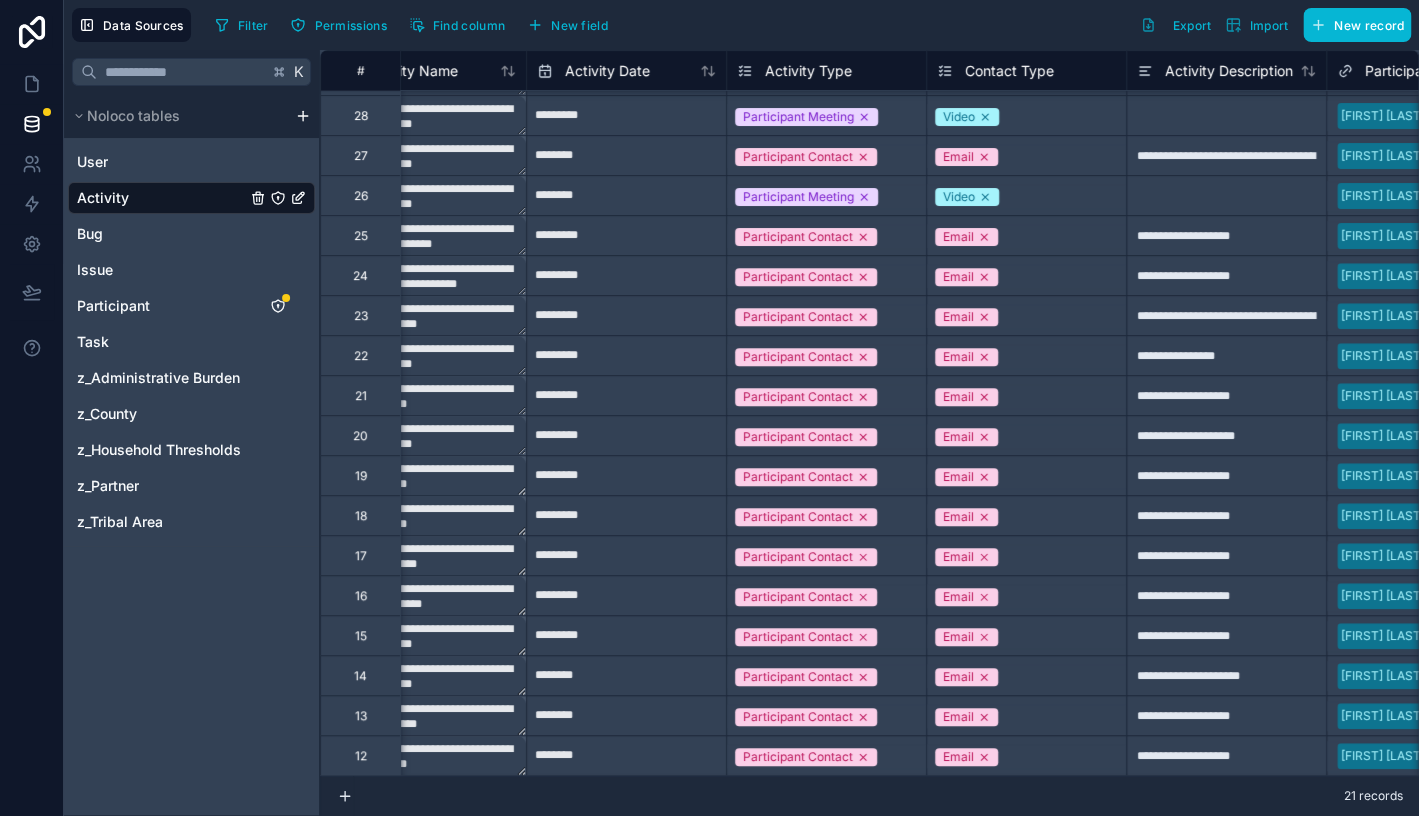 scroll, scrollTop: 155, scrollLeft: 0, axis: vertical 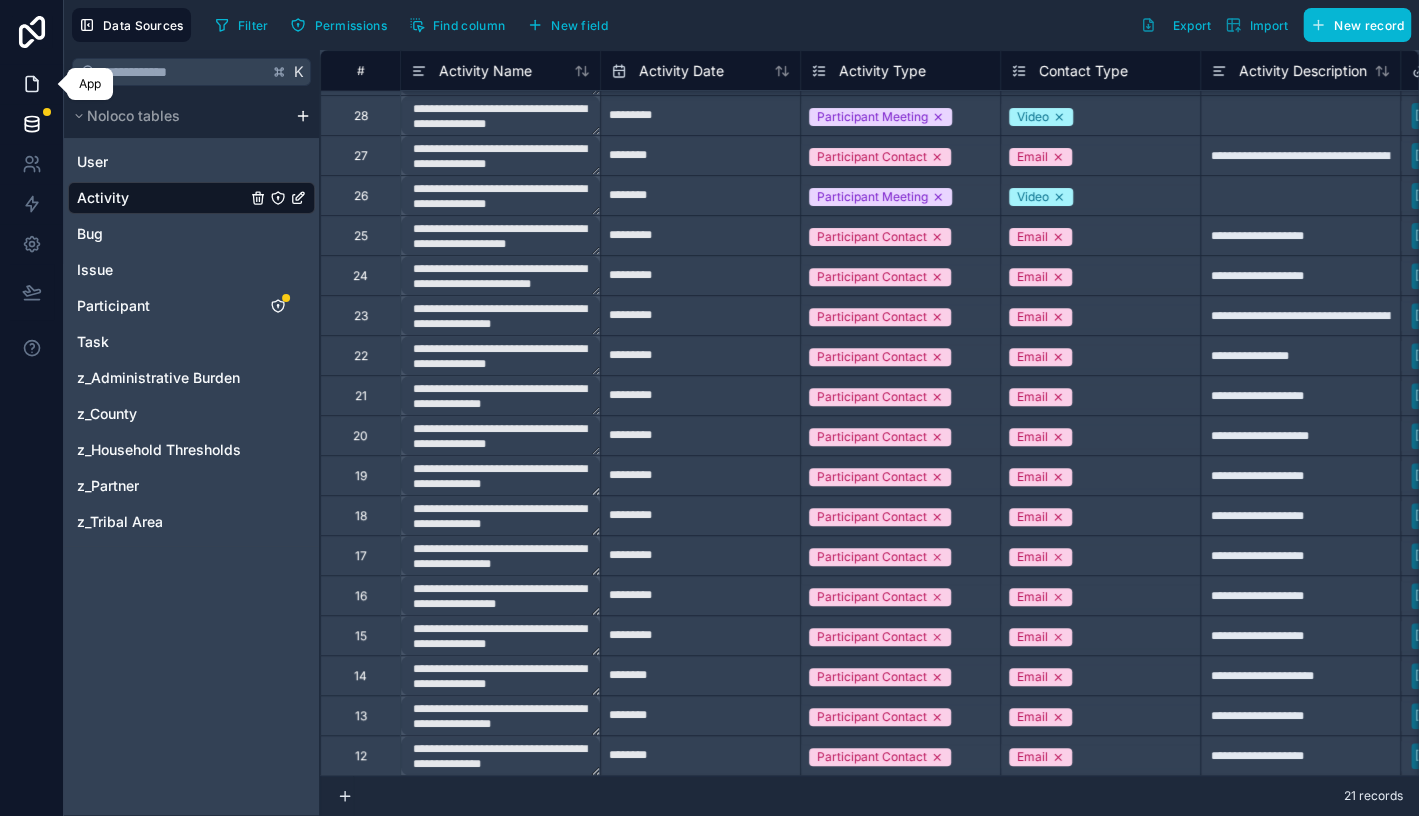 click 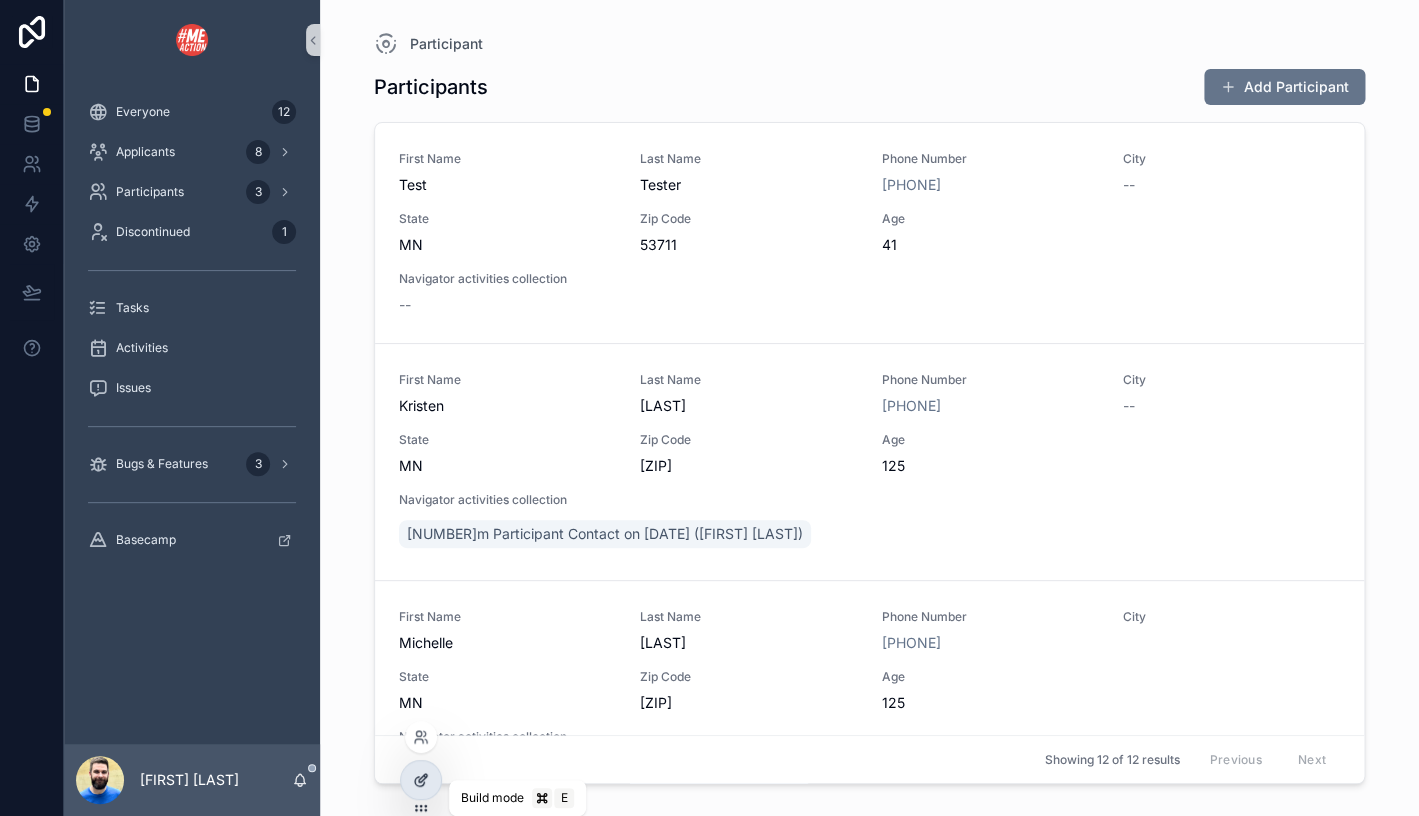 click 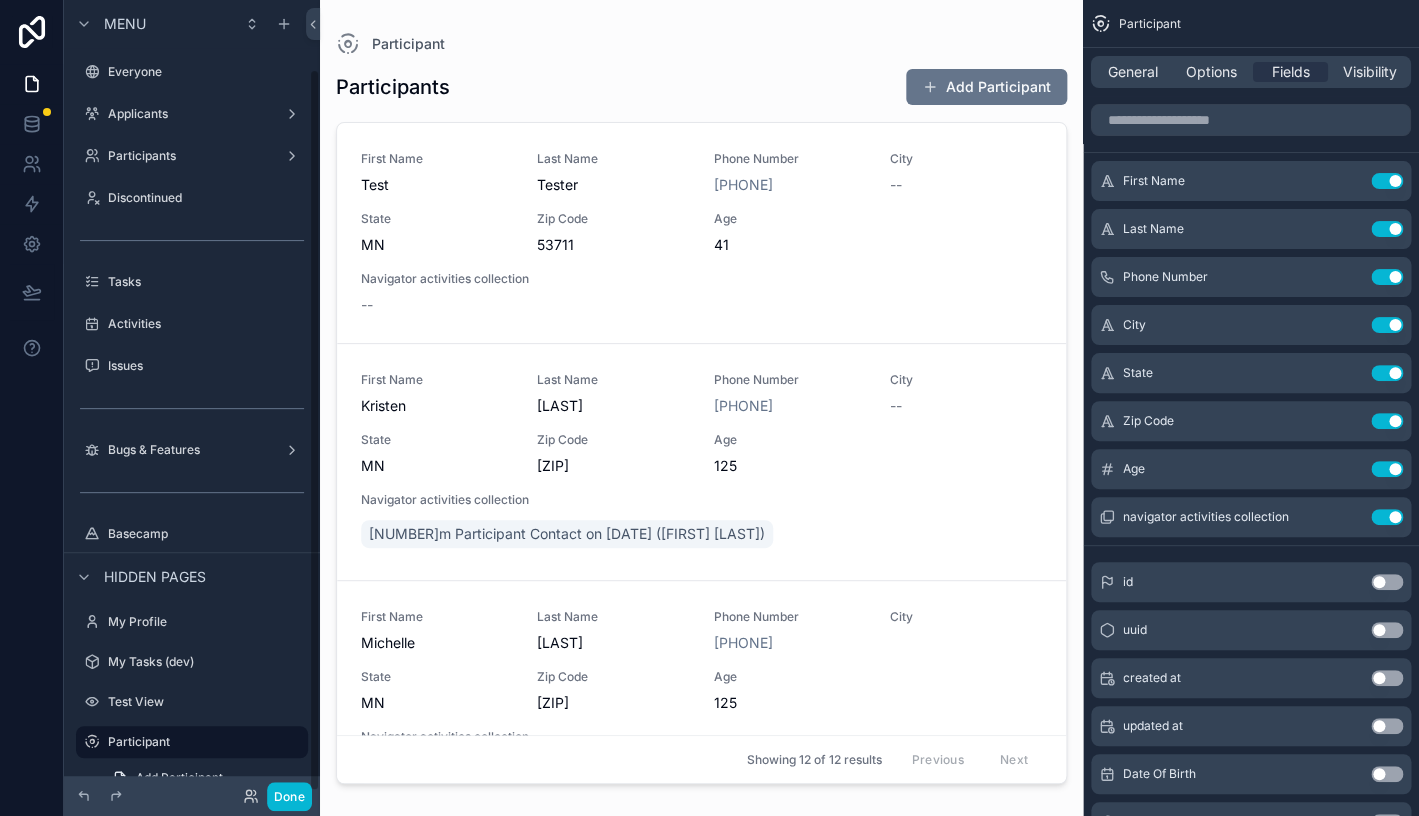 scroll, scrollTop: 76, scrollLeft: 0, axis: vertical 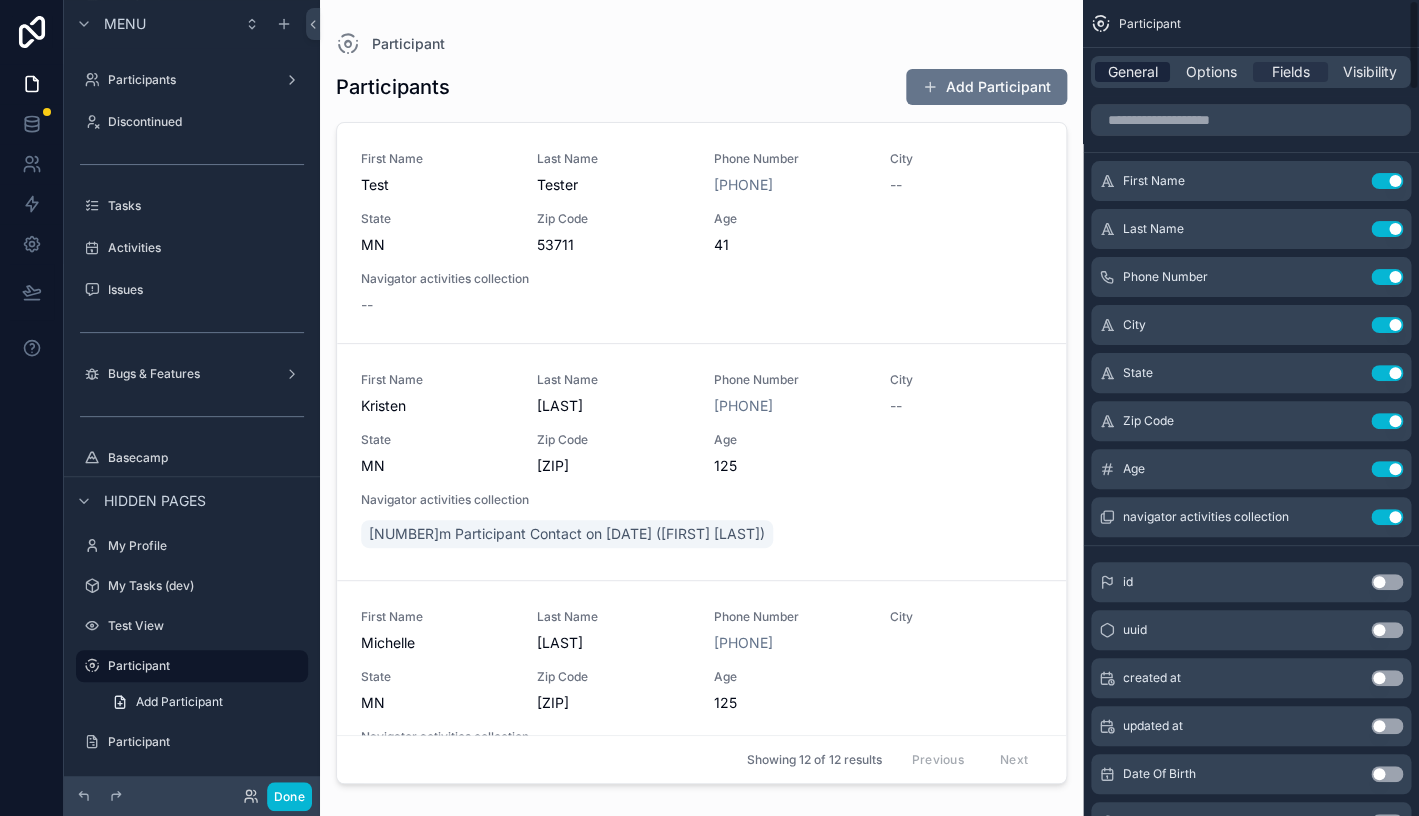 click on "General" at bounding box center [1133, 72] 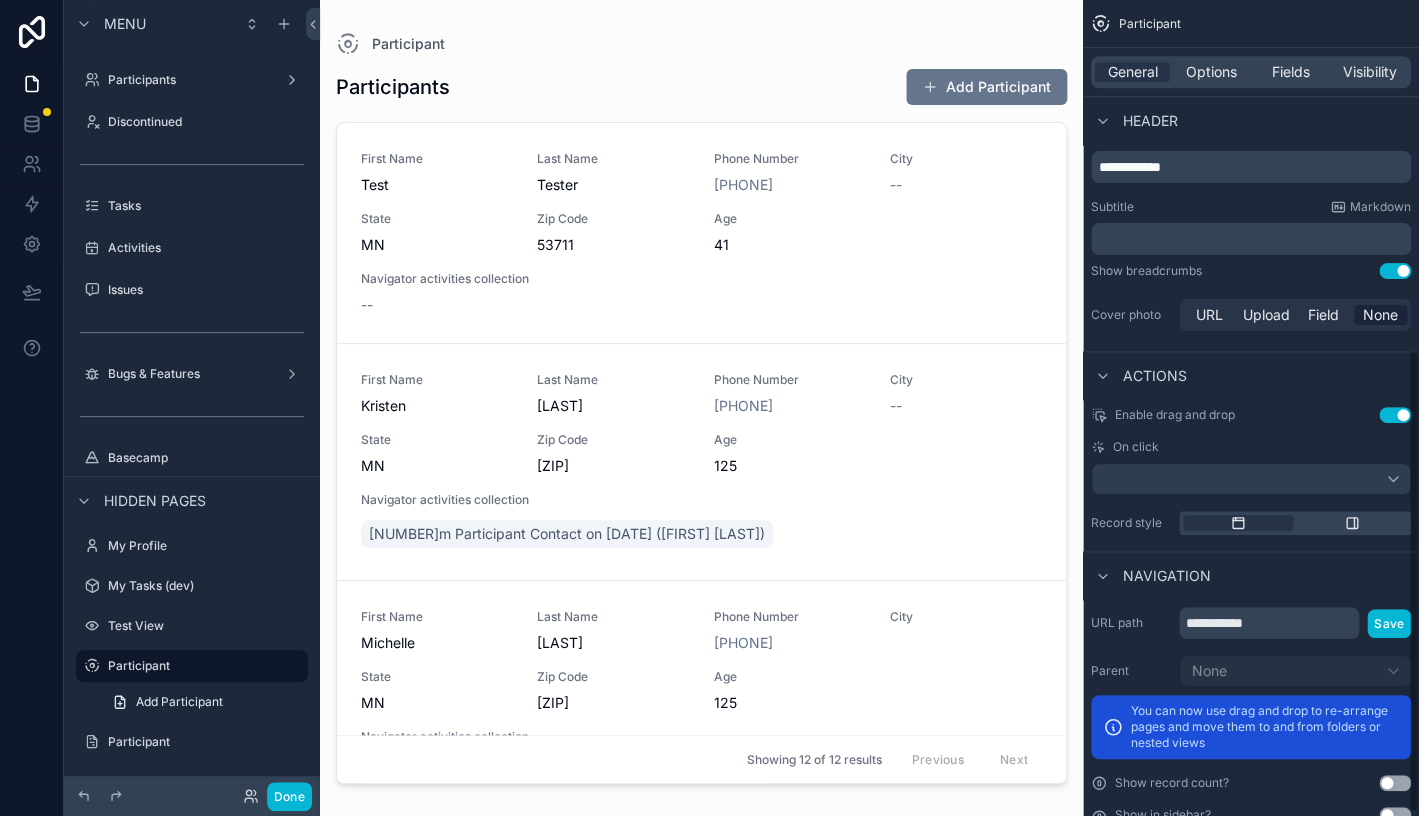scroll, scrollTop: 620, scrollLeft: 0, axis: vertical 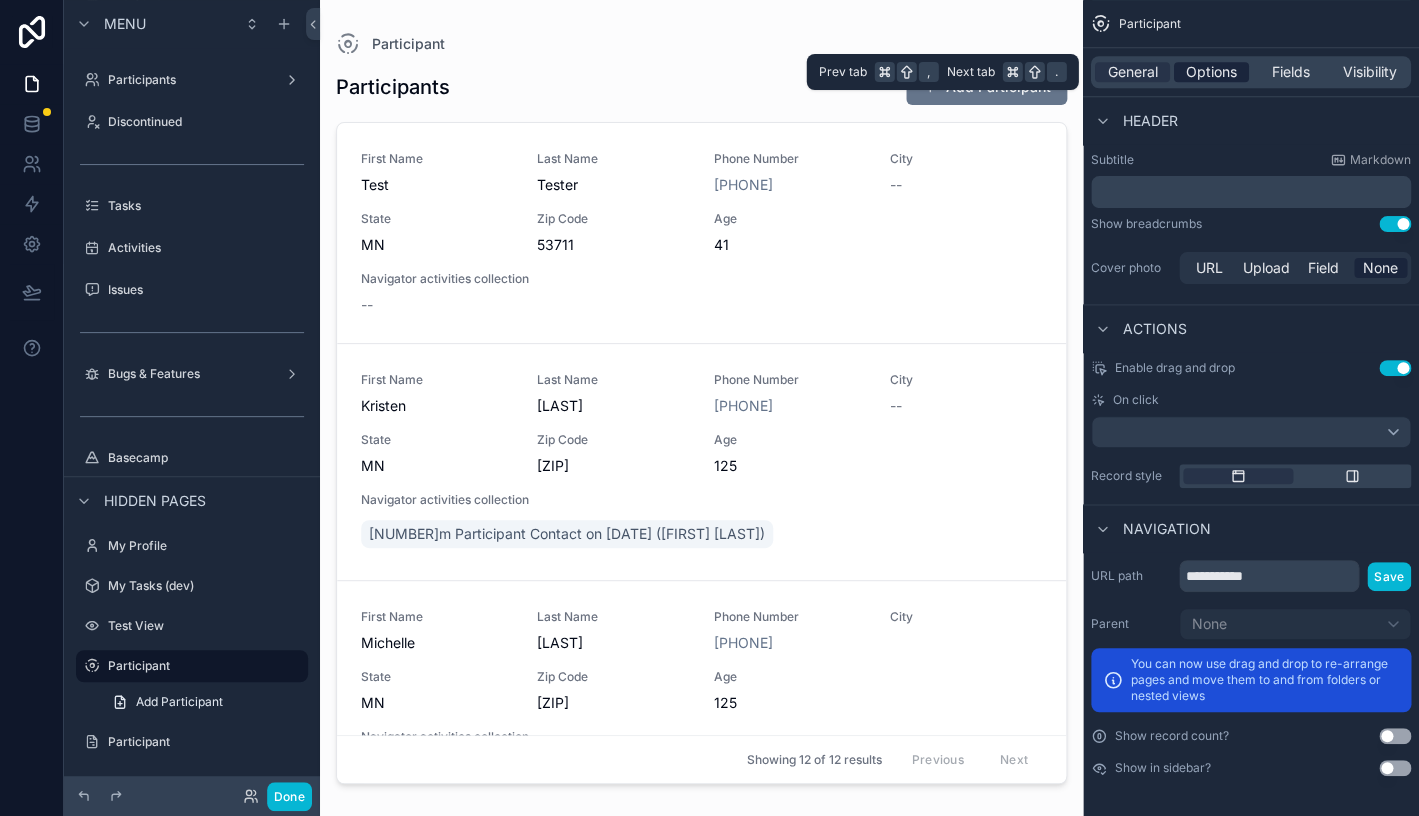 click on "Options" at bounding box center [1211, 72] 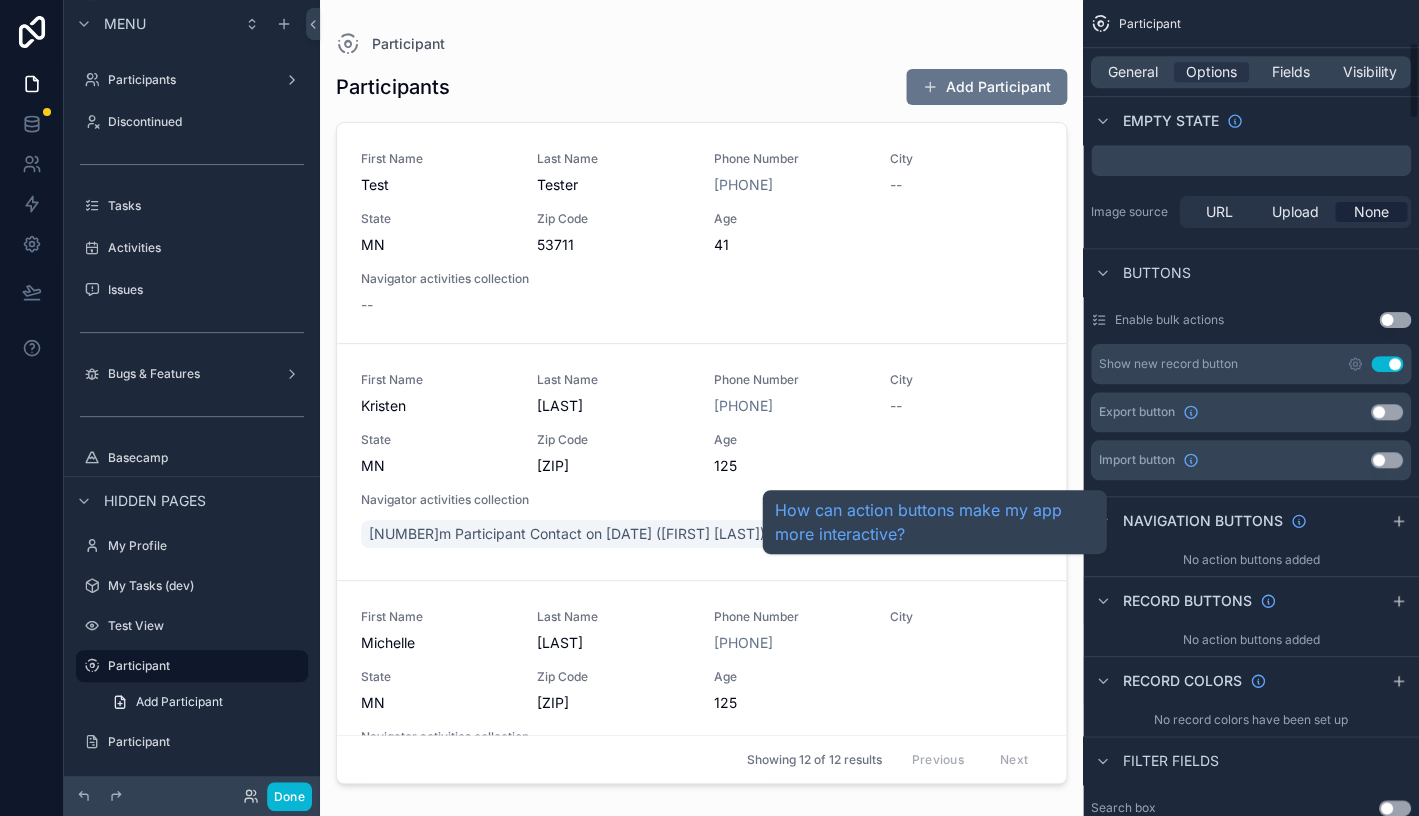 scroll, scrollTop: 446, scrollLeft: 0, axis: vertical 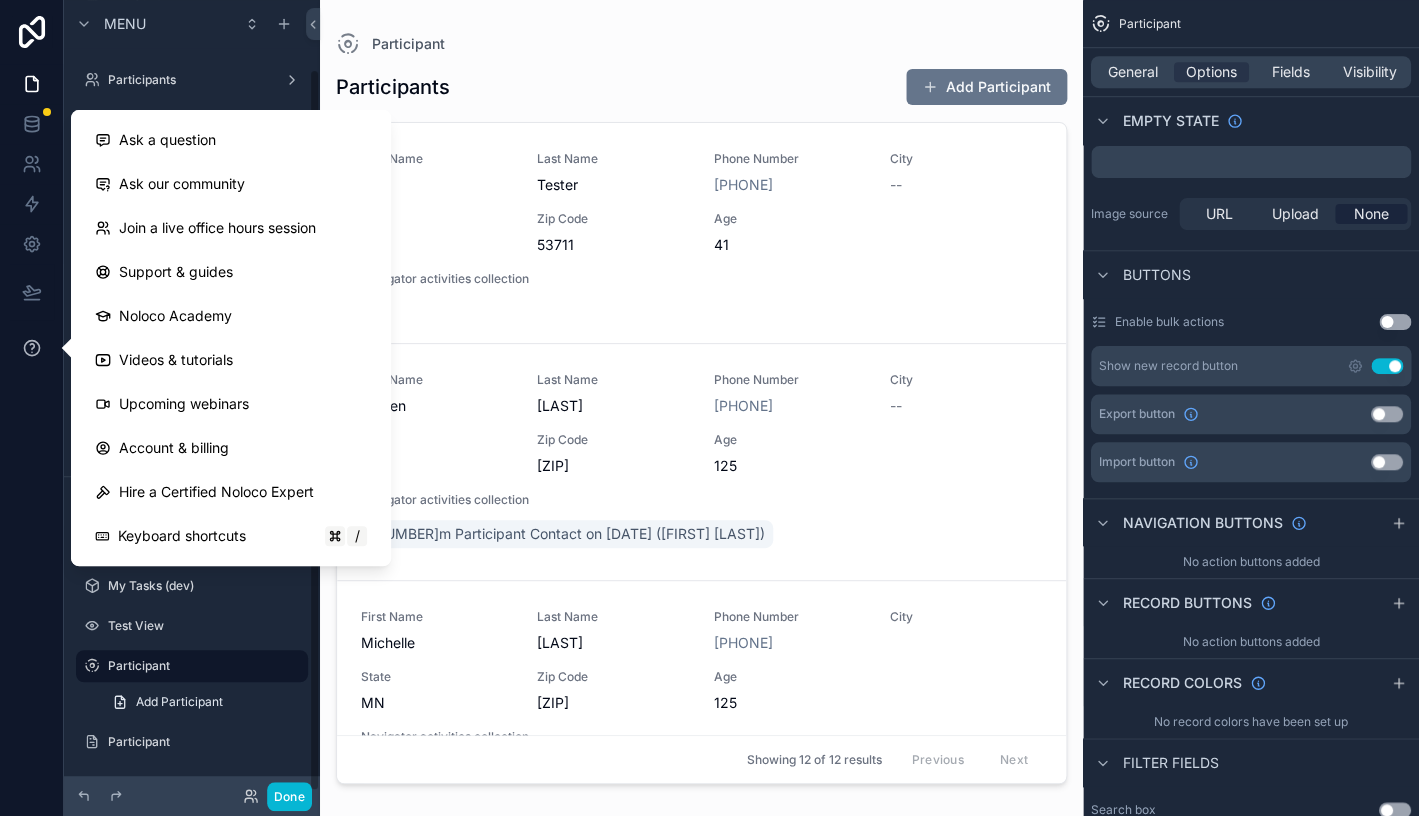click 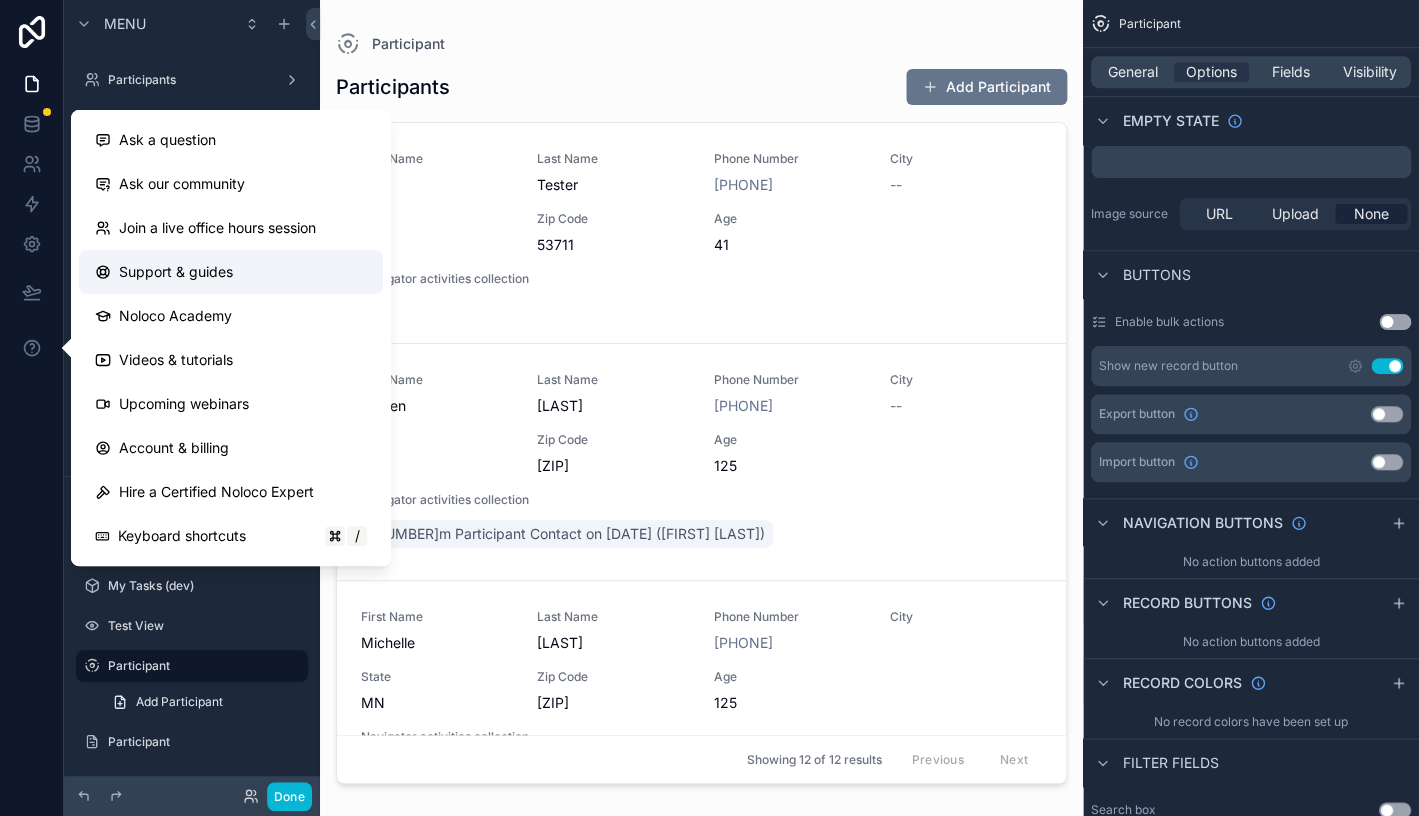 click on "Support & guides" at bounding box center [176, 272] 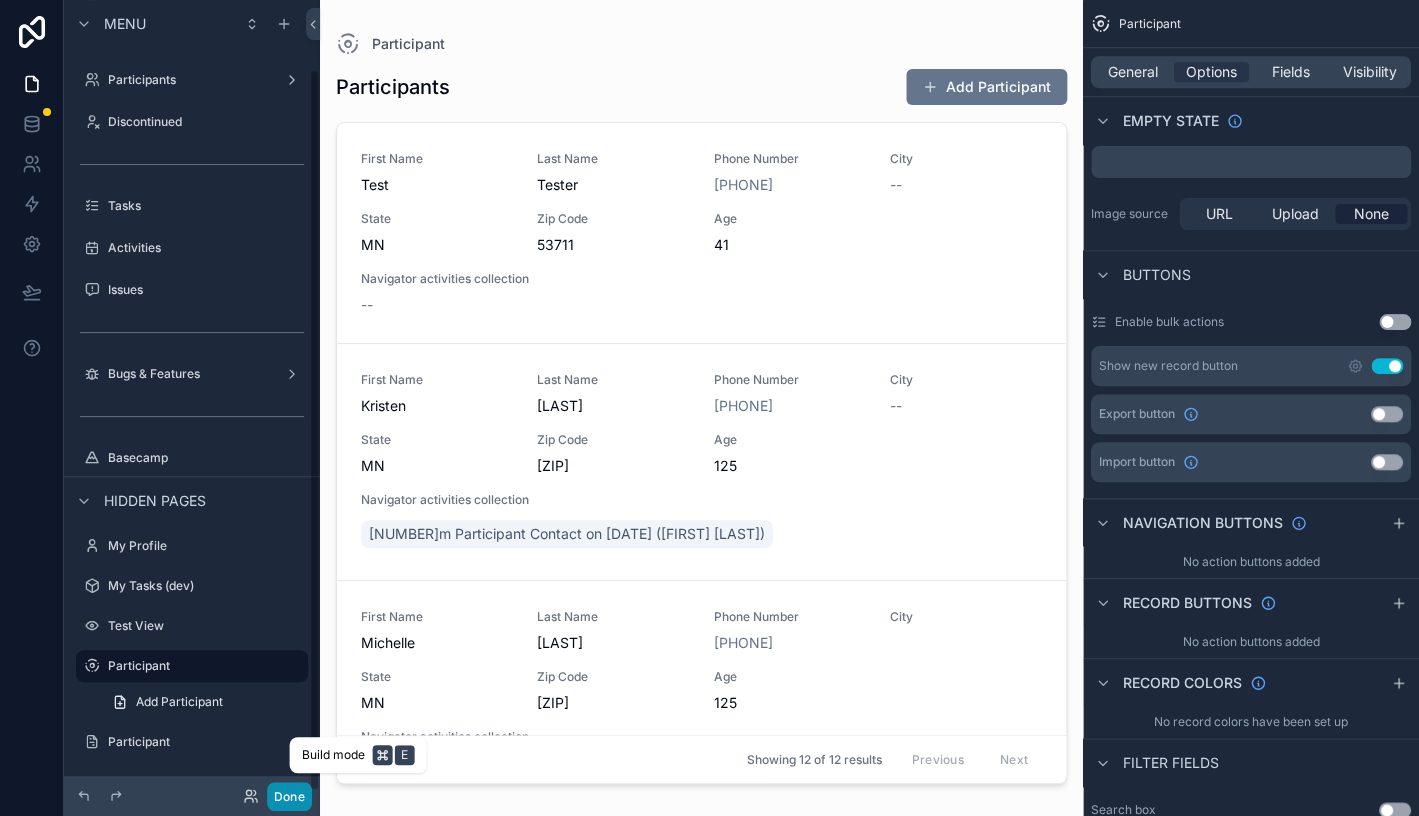 click on "Done" at bounding box center [289, 796] 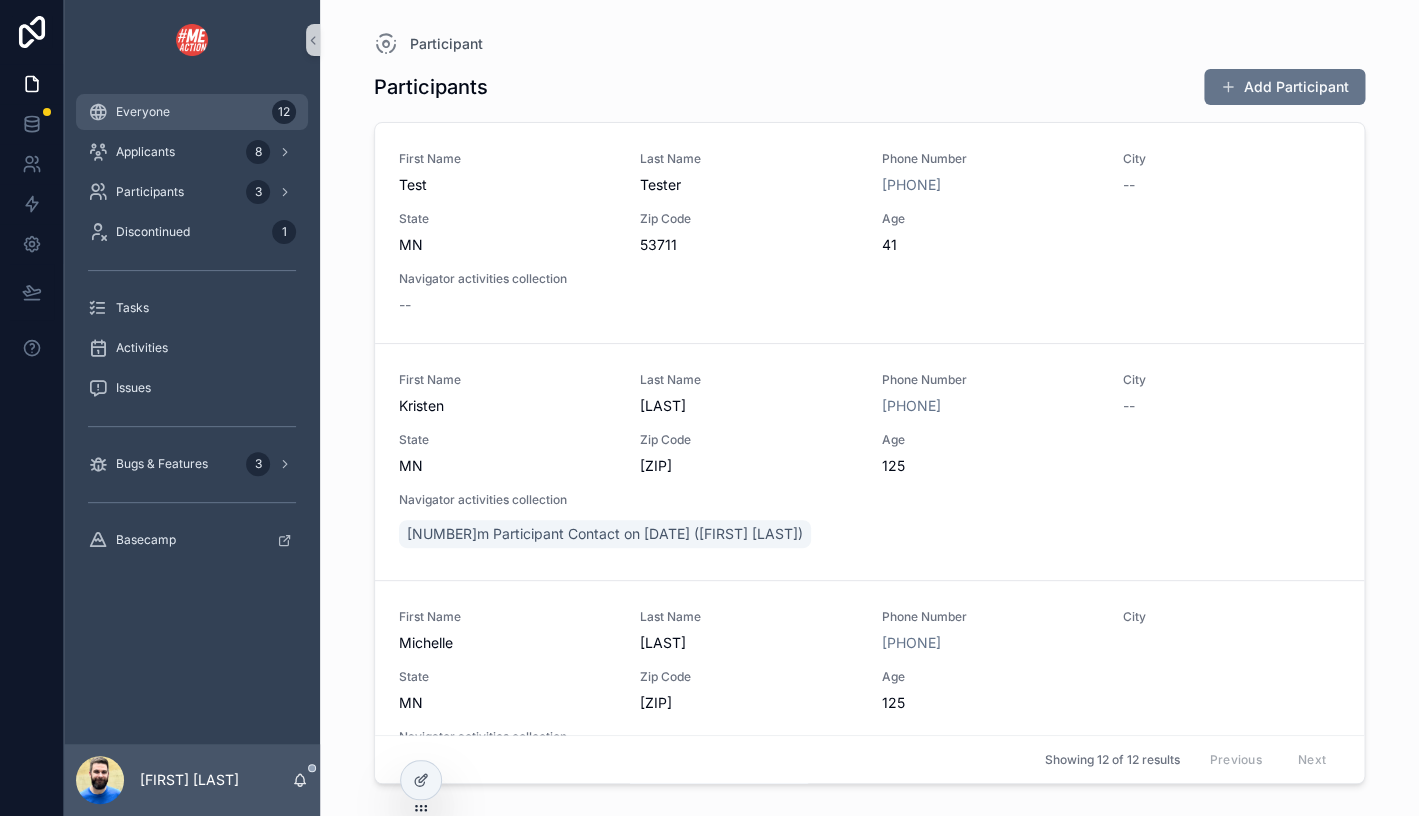 click on "Everyone" at bounding box center [143, 112] 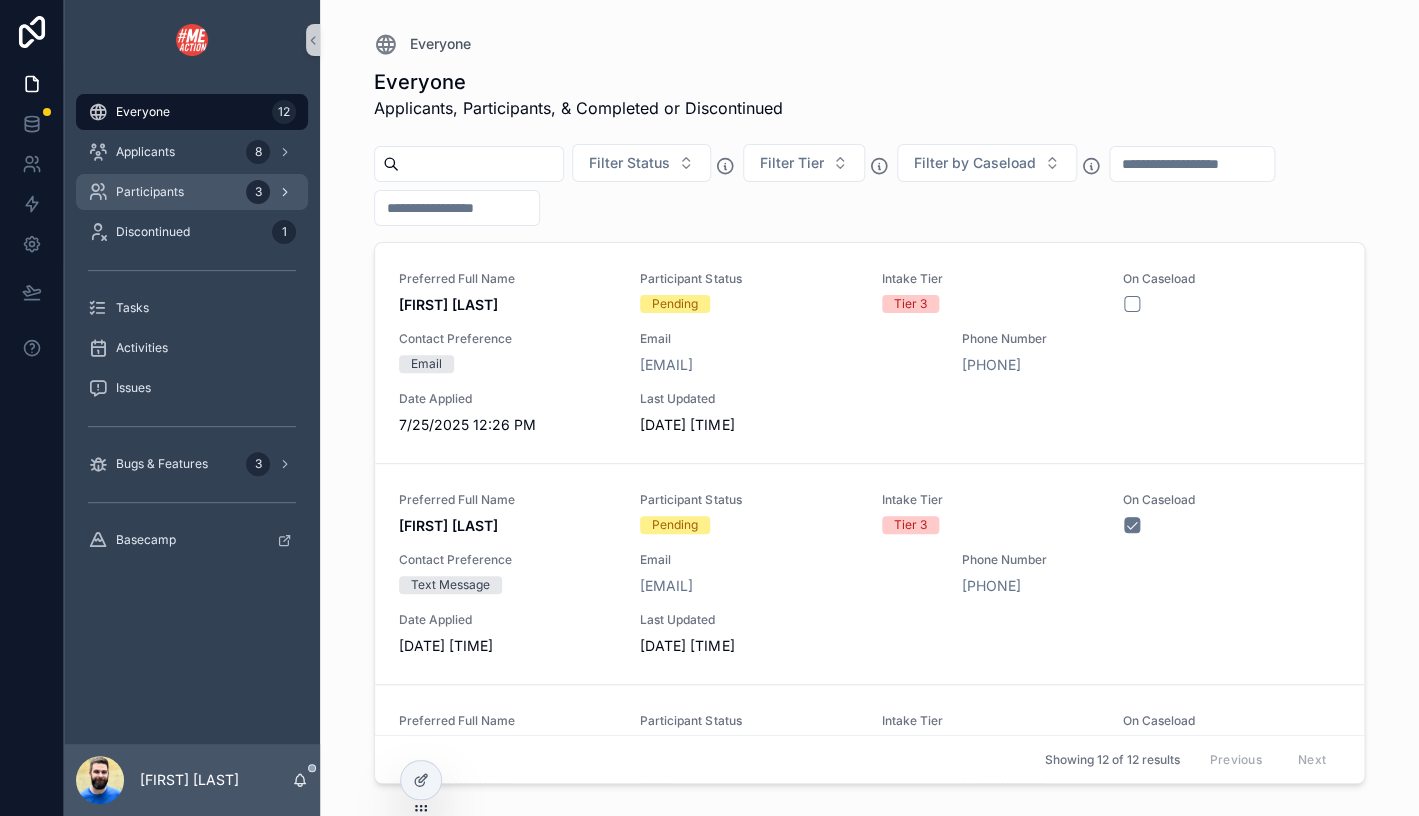 click on "Participants" at bounding box center [150, 192] 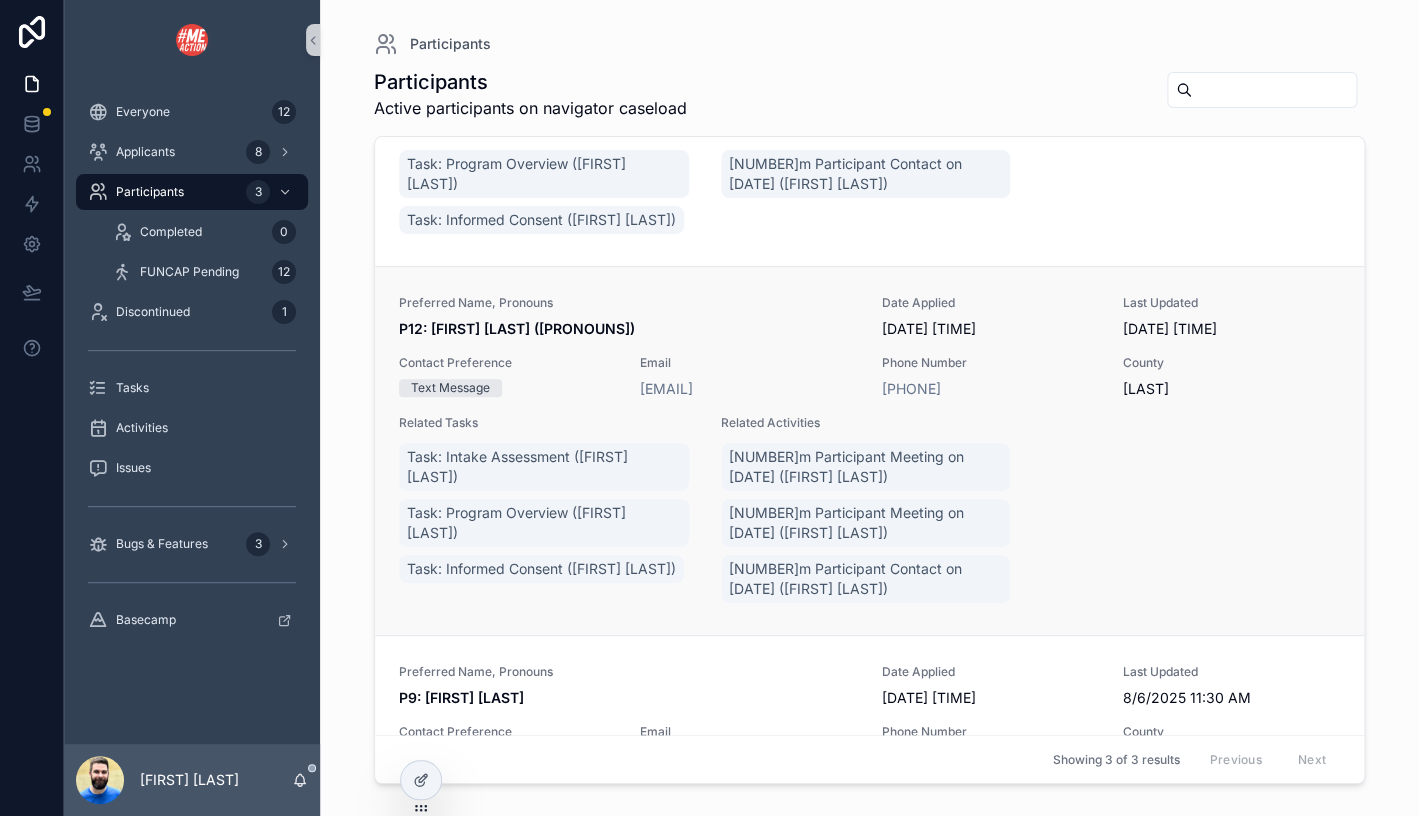 scroll, scrollTop: 159, scrollLeft: 0, axis: vertical 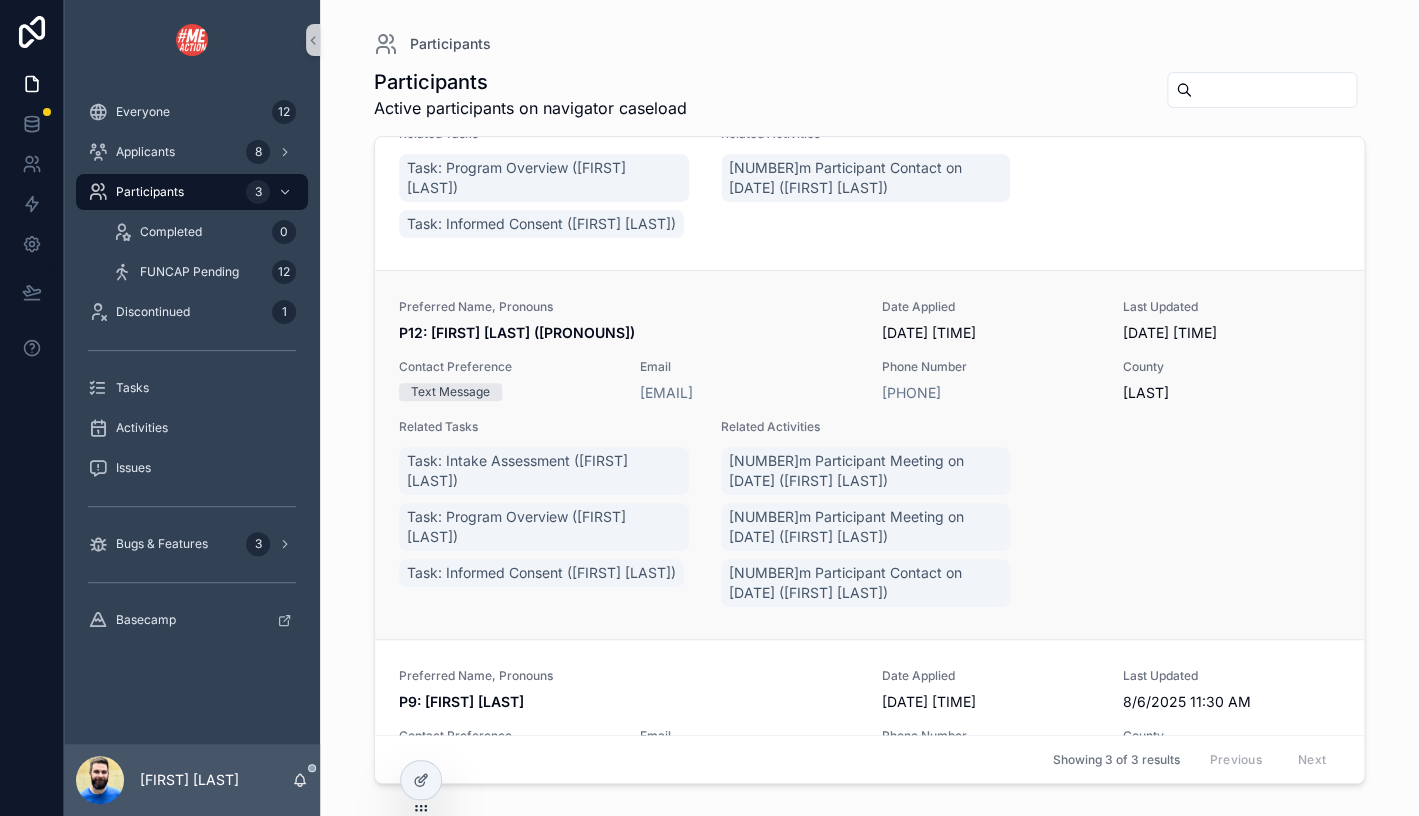click on "Related Activities" at bounding box center (870, 427) 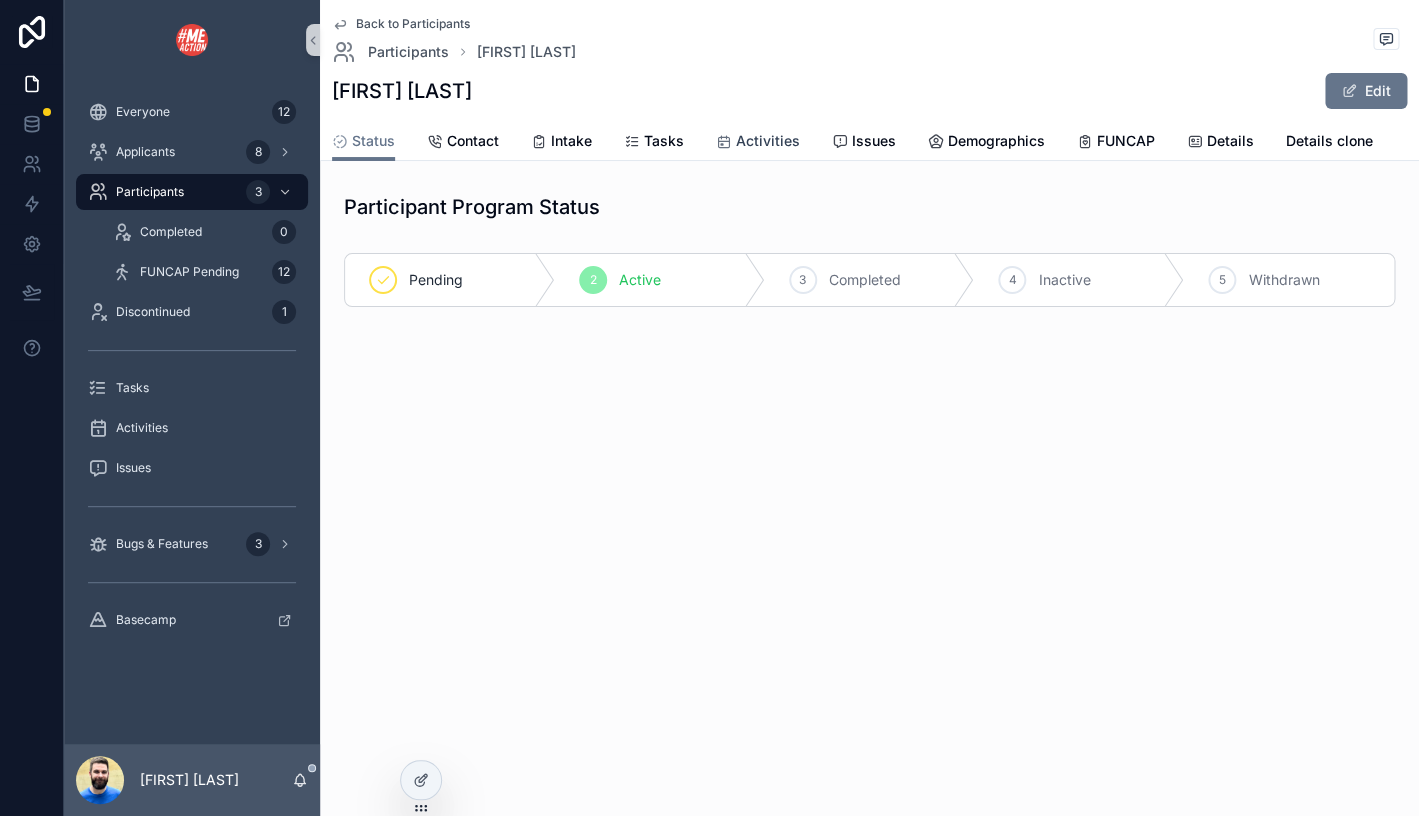 click on "Activities" at bounding box center (768, 141) 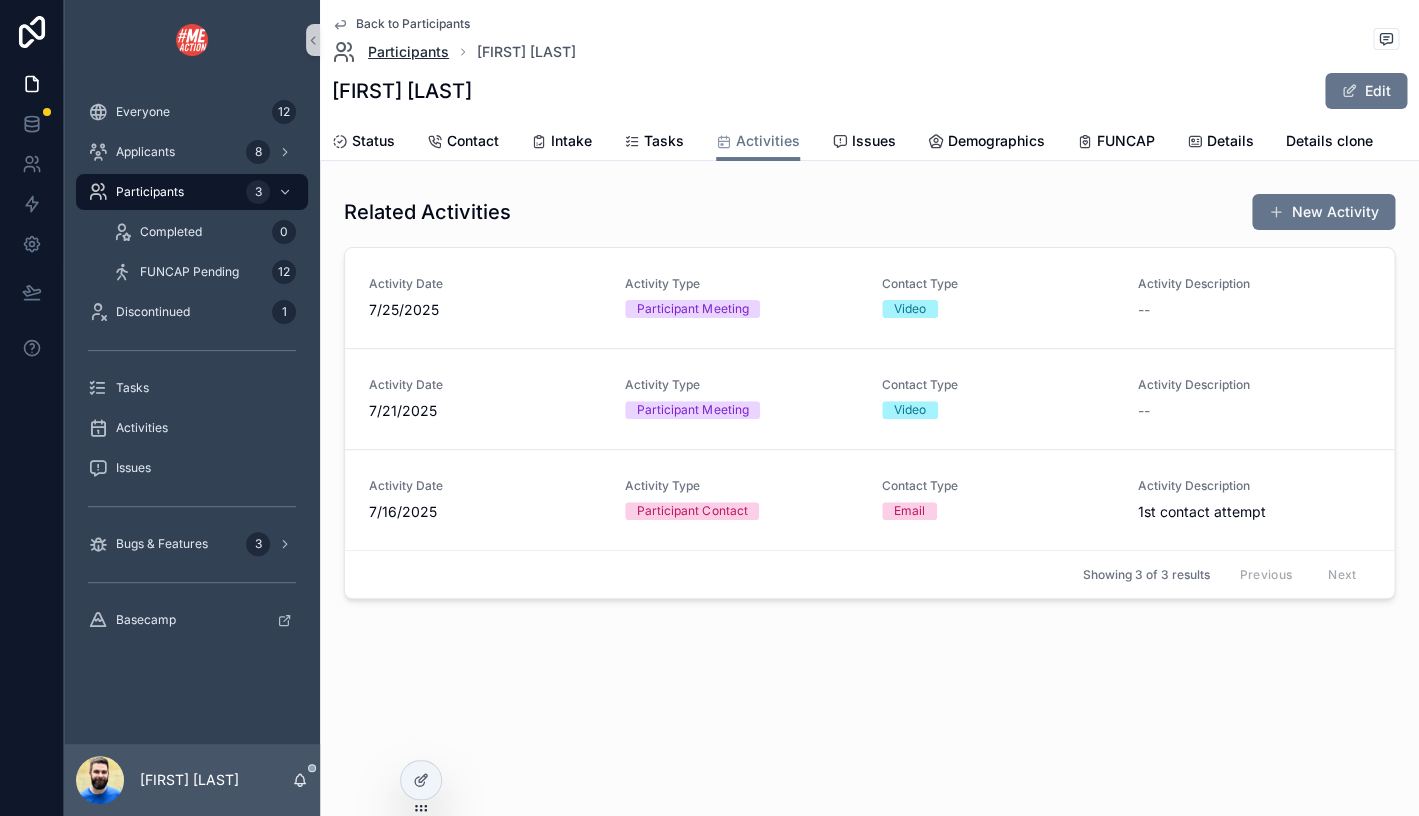 click on "Participants" at bounding box center (408, 52) 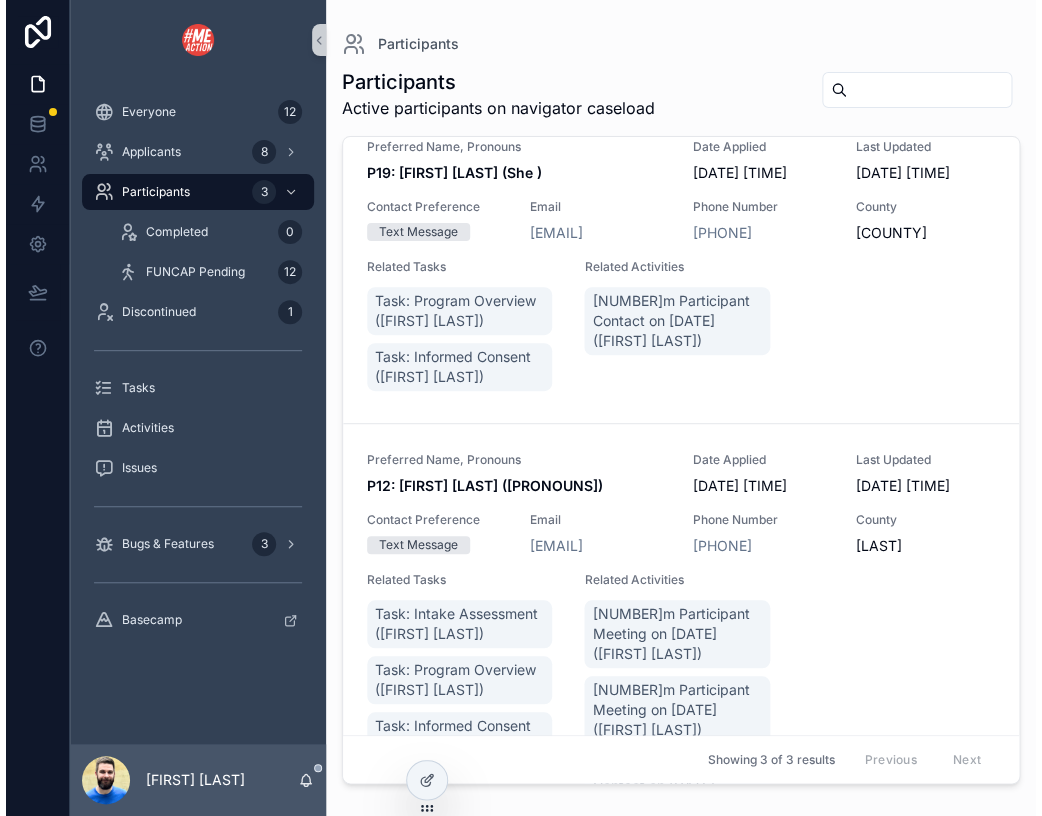 scroll, scrollTop: 26, scrollLeft: 0, axis: vertical 